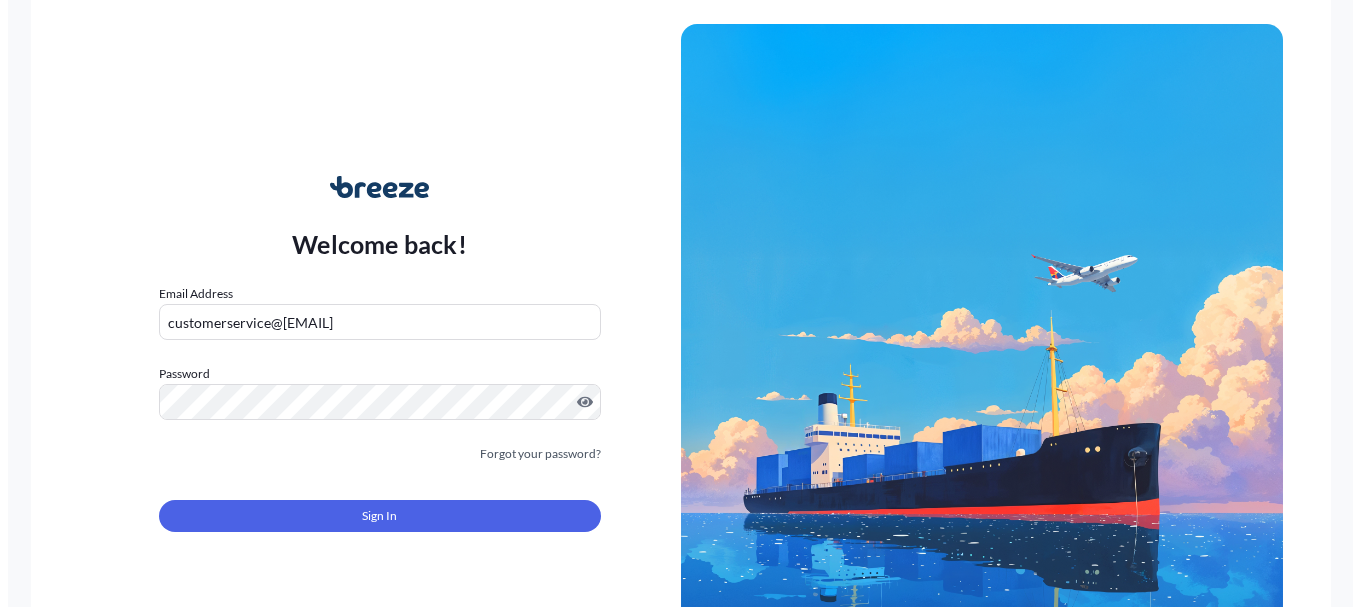 scroll, scrollTop: 0, scrollLeft: 0, axis: both 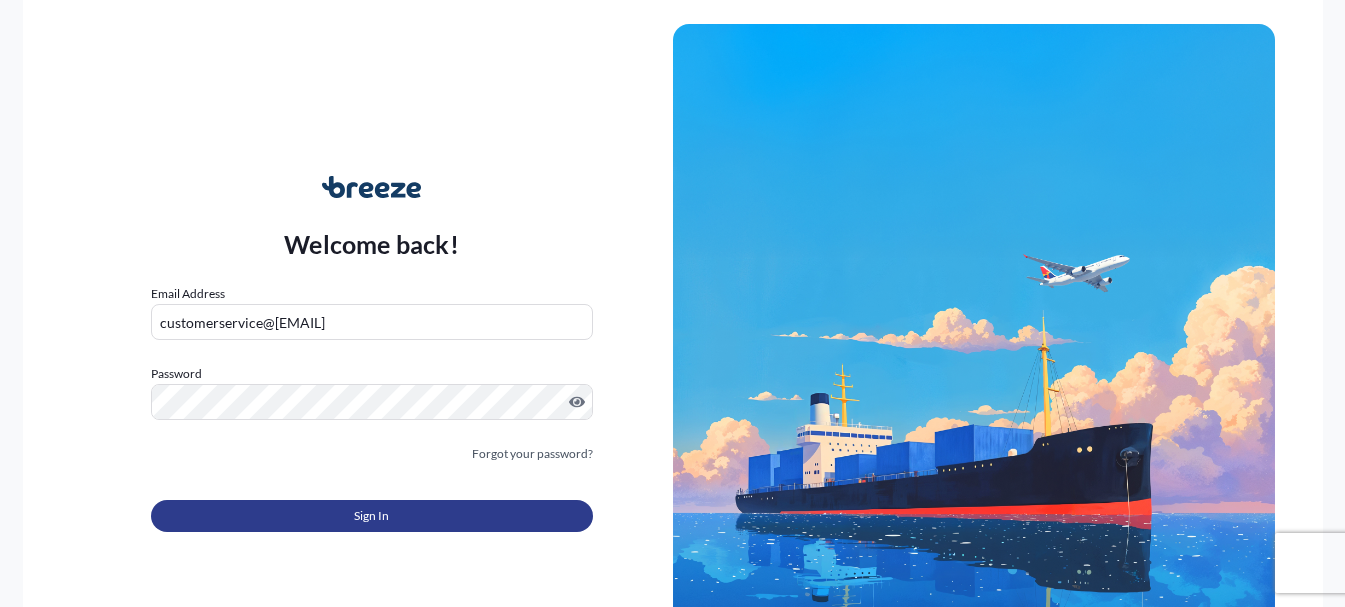 click on "Sign In" at bounding box center [371, 516] 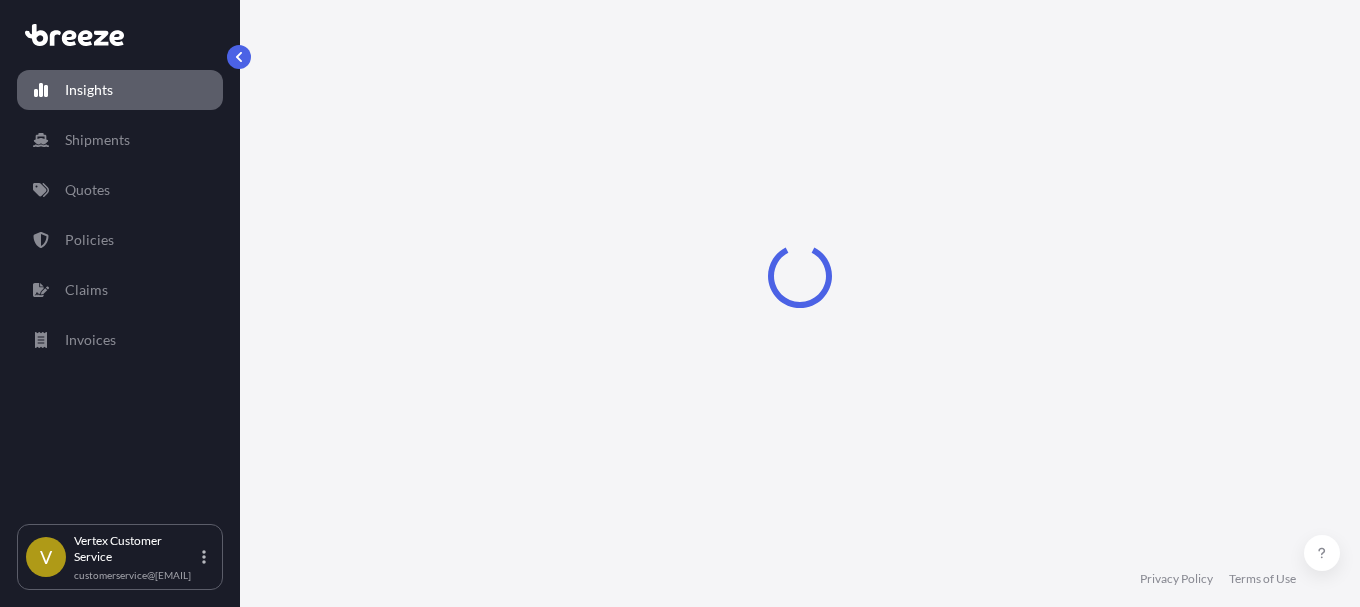 select on "2025" 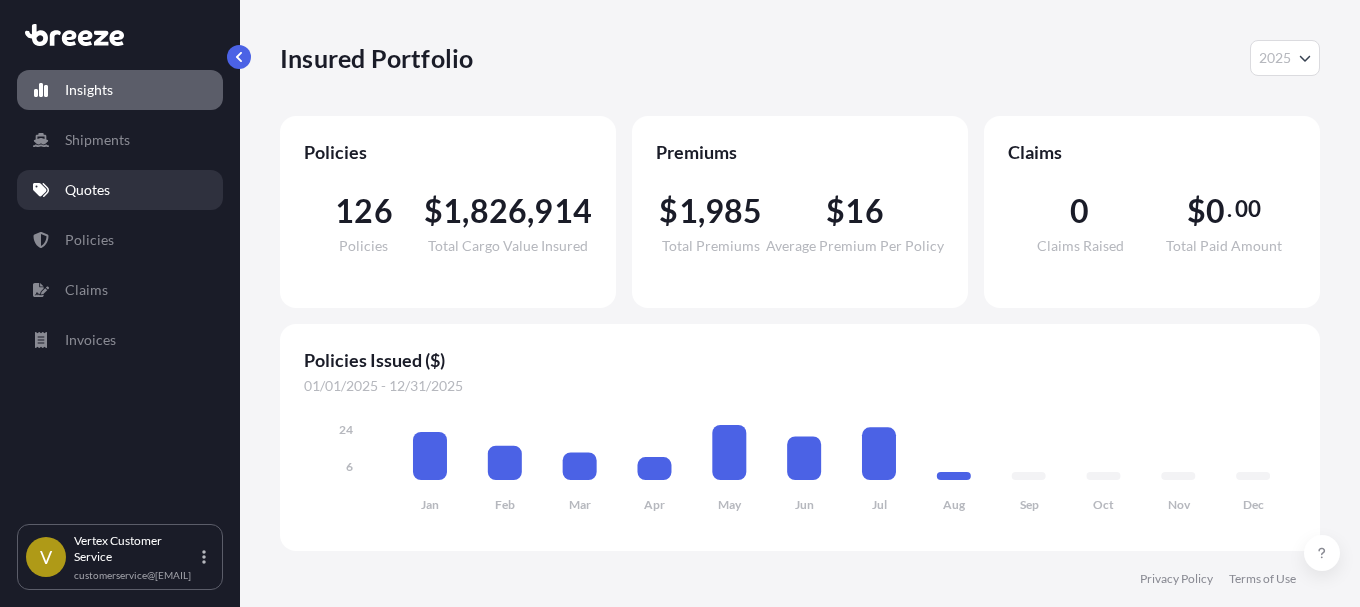 click on "Quotes" at bounding box center (87, 190) 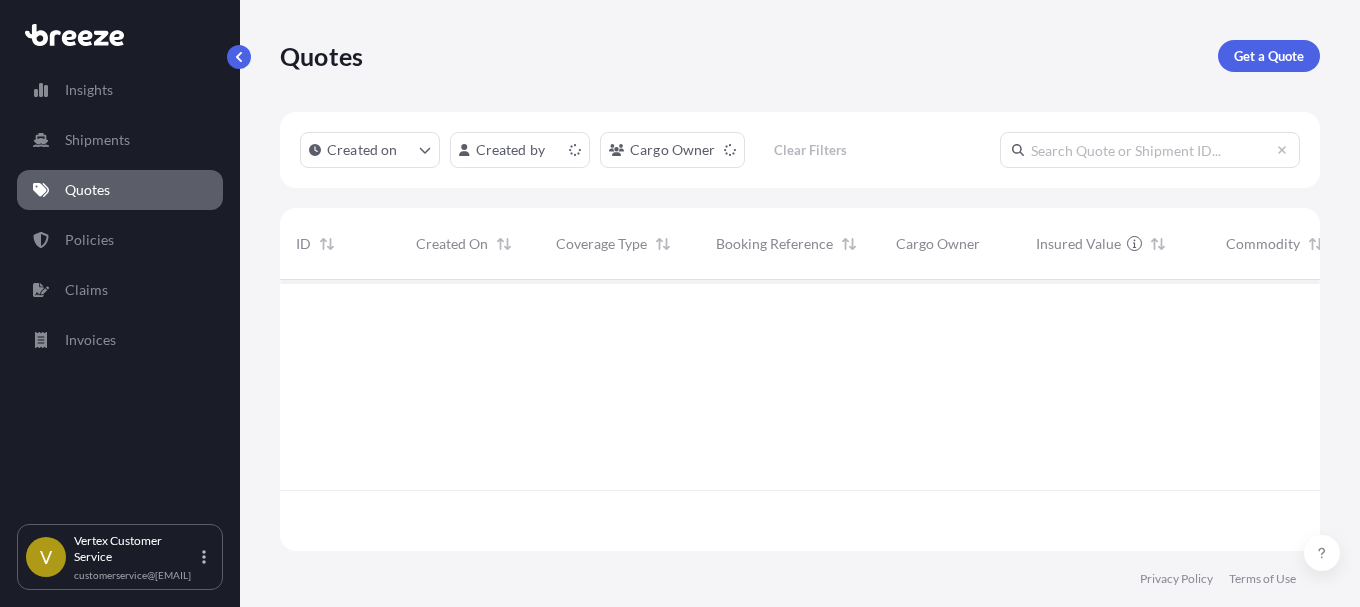scroll, scrollTop: 16, scrollLeft: 16, axis: both 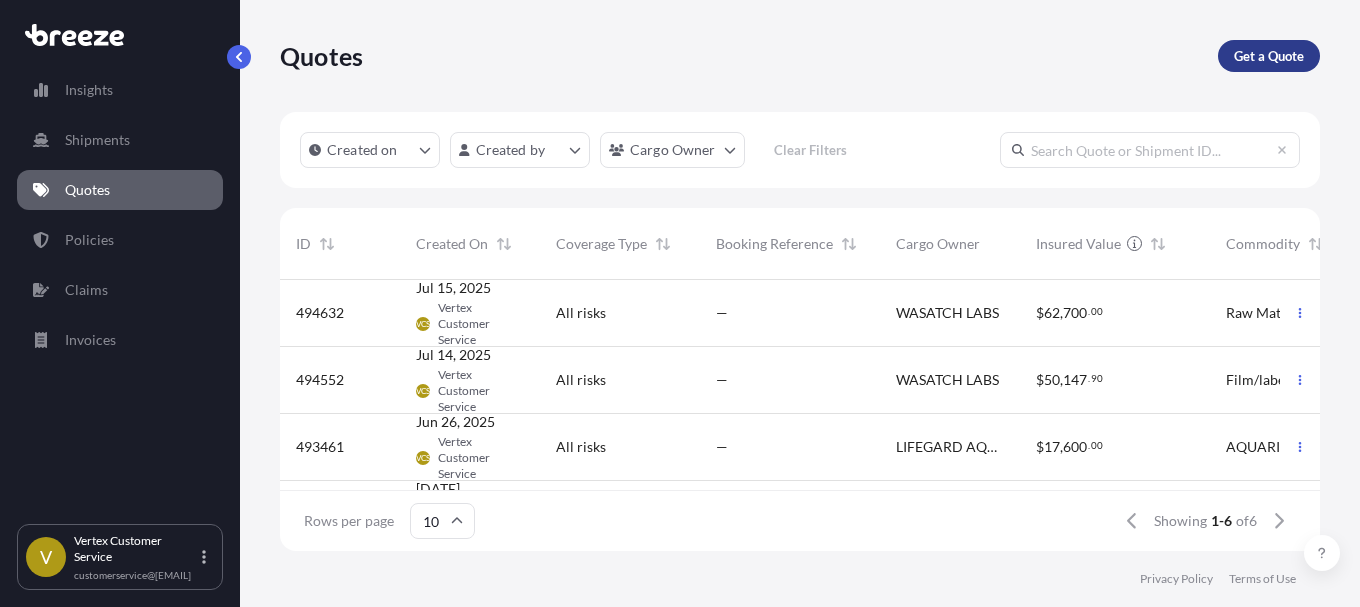 click on "Get a Quote" at bounding box center (1269, 56) 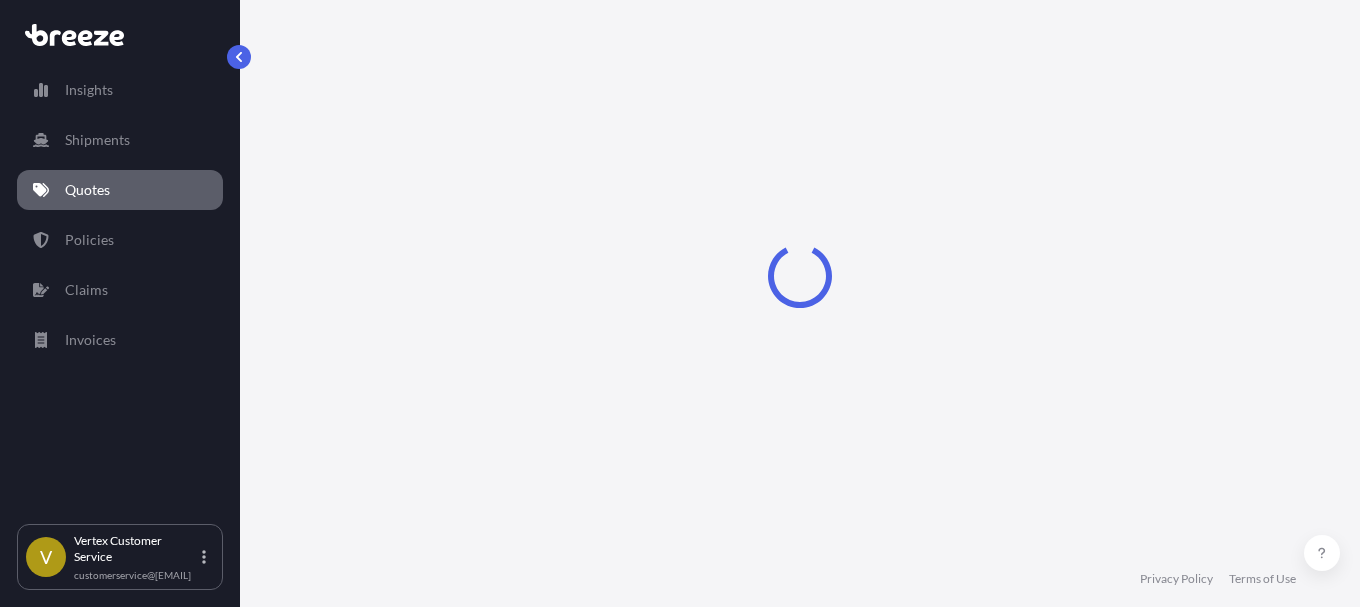 select on "Sea" 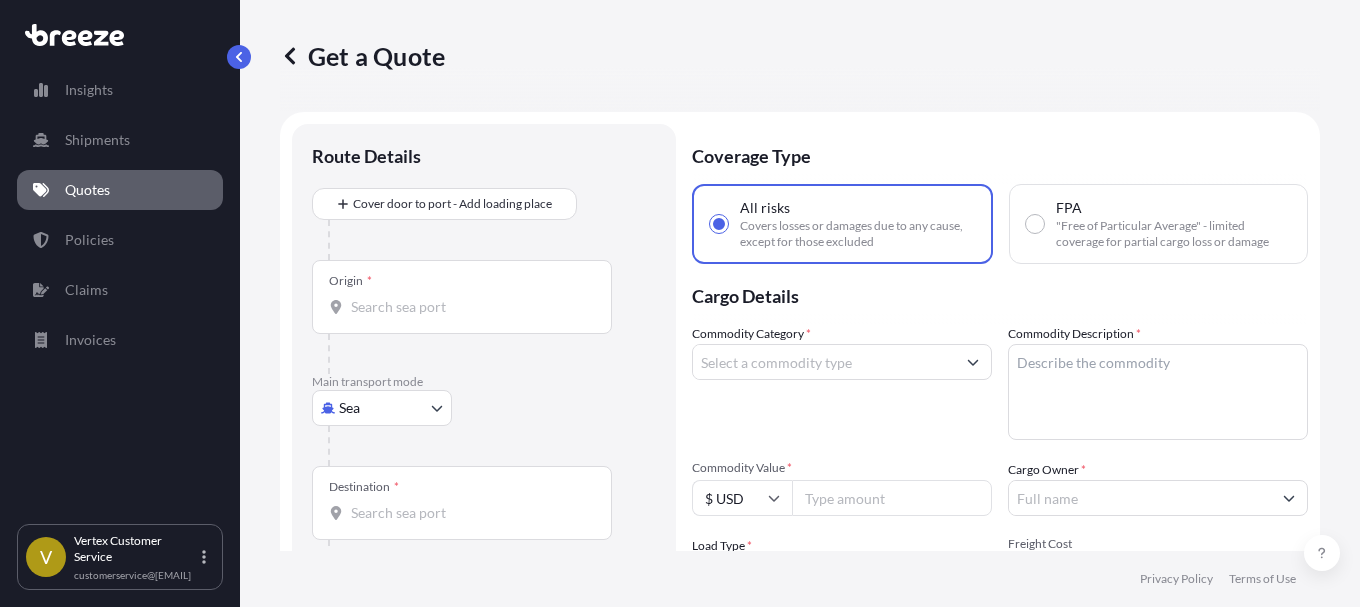 scroll, scrollTop: 32, scrollLeft: 0, axis: vertical 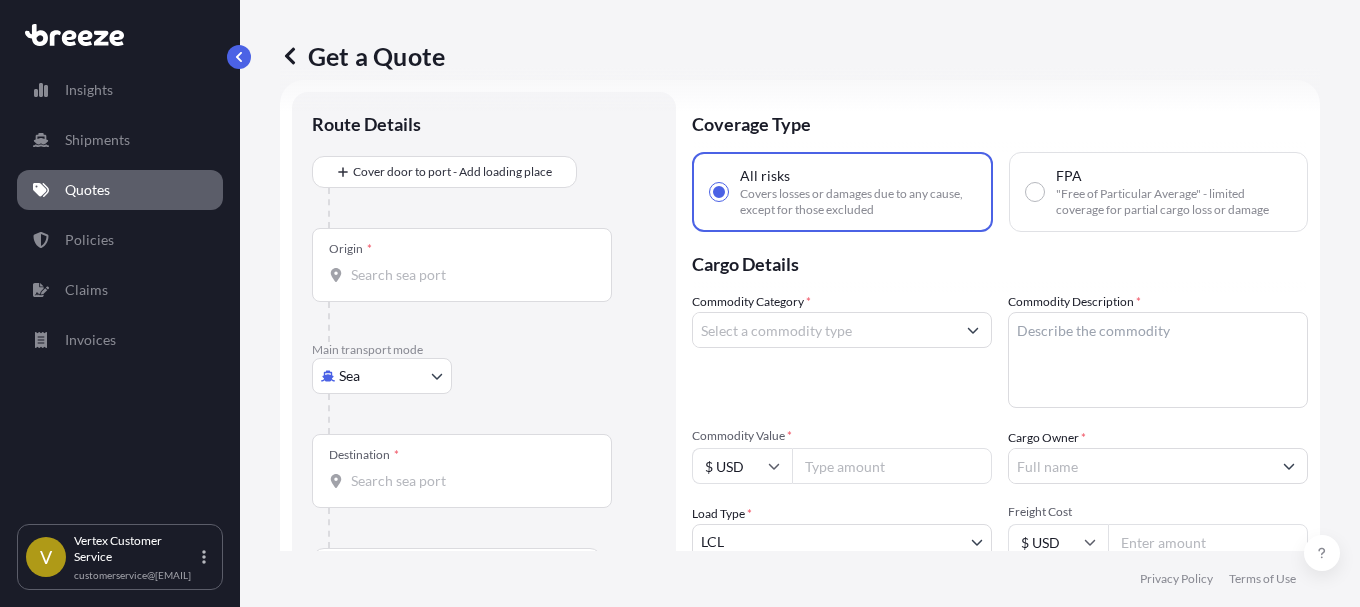 click on "Get a Quote Route Details   Cover door to port - Add loading place Place of loading Road Road Rail Origin * Main transport mode Sea Sea Air Road Rail Destination * Cover port to door - Add place of discharge Road Road Rail Place of Discharge Coverage Type All risks Covers losses or damages due to any cause, except for those excluded FPA "Free of Particular Average" - limited coverage for partial cargo loss or damage Cargo Details Commodity Category * Commodity Description * Commodity Description * Commodity Value   * $ USD Cargo Owner * Load Type * LCL LCL FTL Freight Cost   $ USD Booking Reference Vessel Name Special Conditions Hazardous Temperature Controlled Fragile Livestock Bulk Cargo Bagged Goods Used Goods Get a Quote Privacy Policy Terms of Use
0" at bounding box center [680, 303] 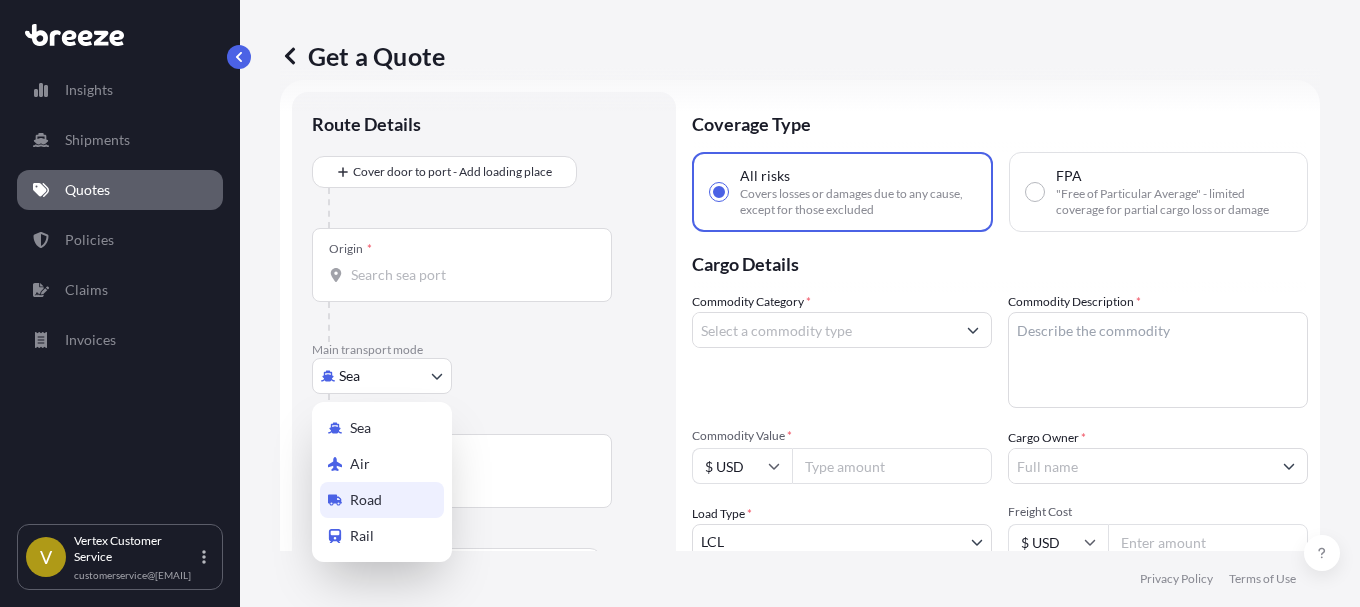 click on "Road" at bounding box center [366, 500] 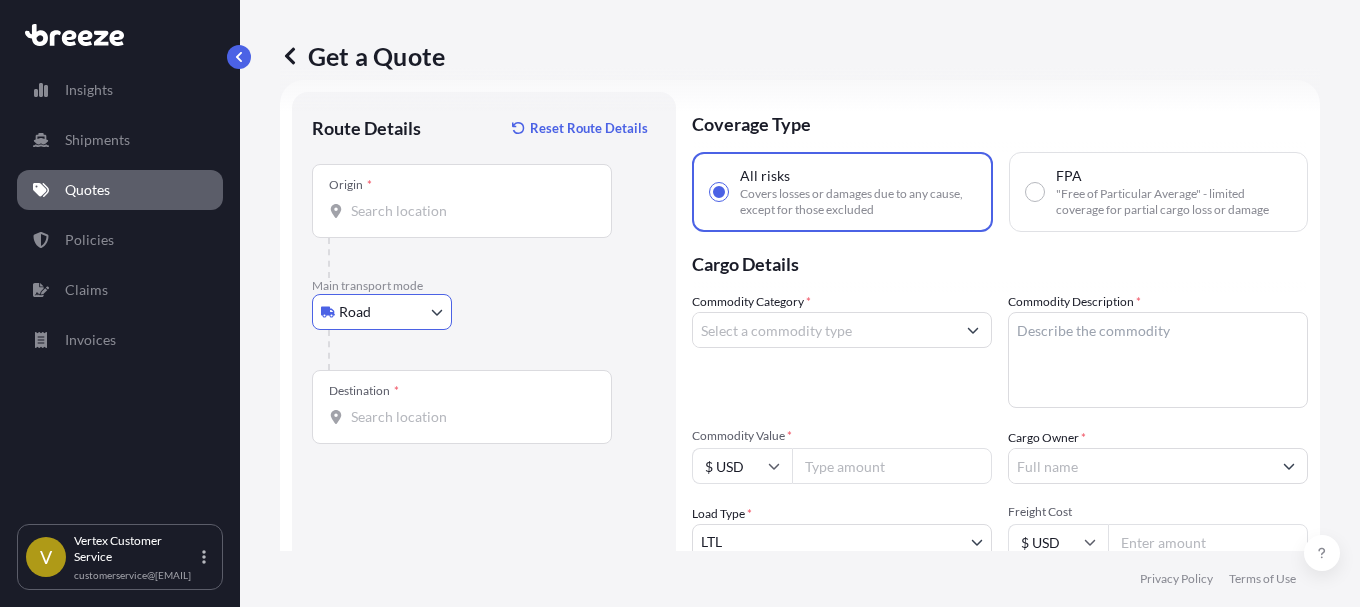 click on "Origin *" at bounding box center (469, 211) 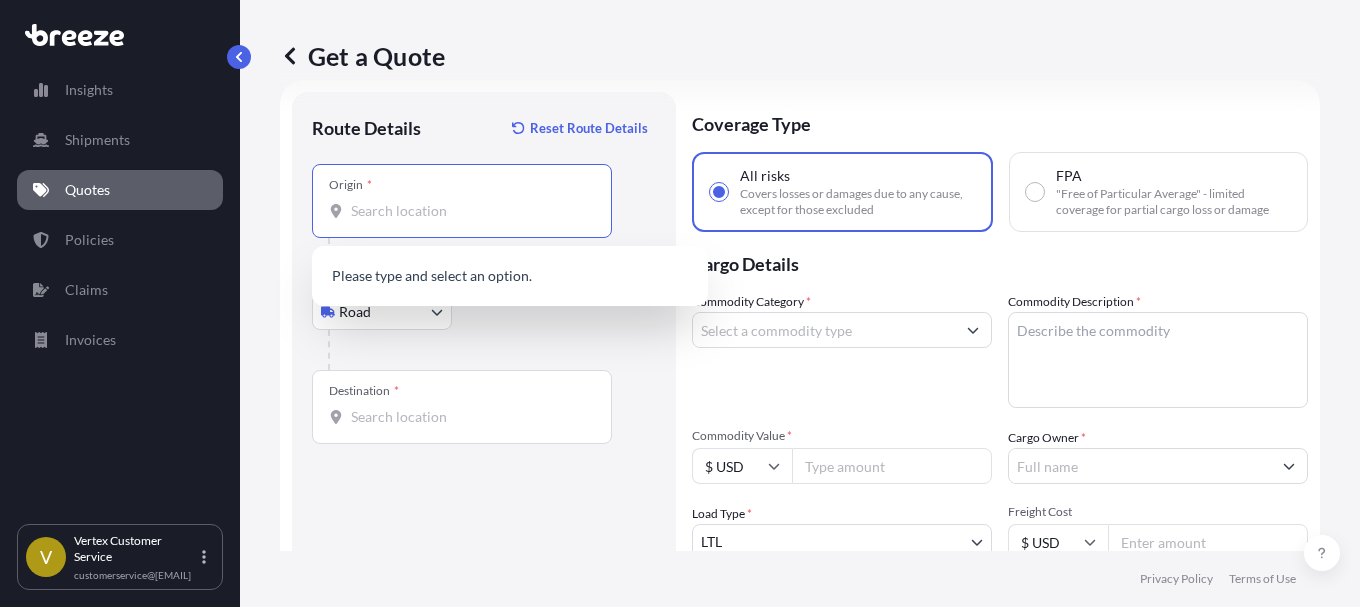 paste on "[POSTAL_CODE]" 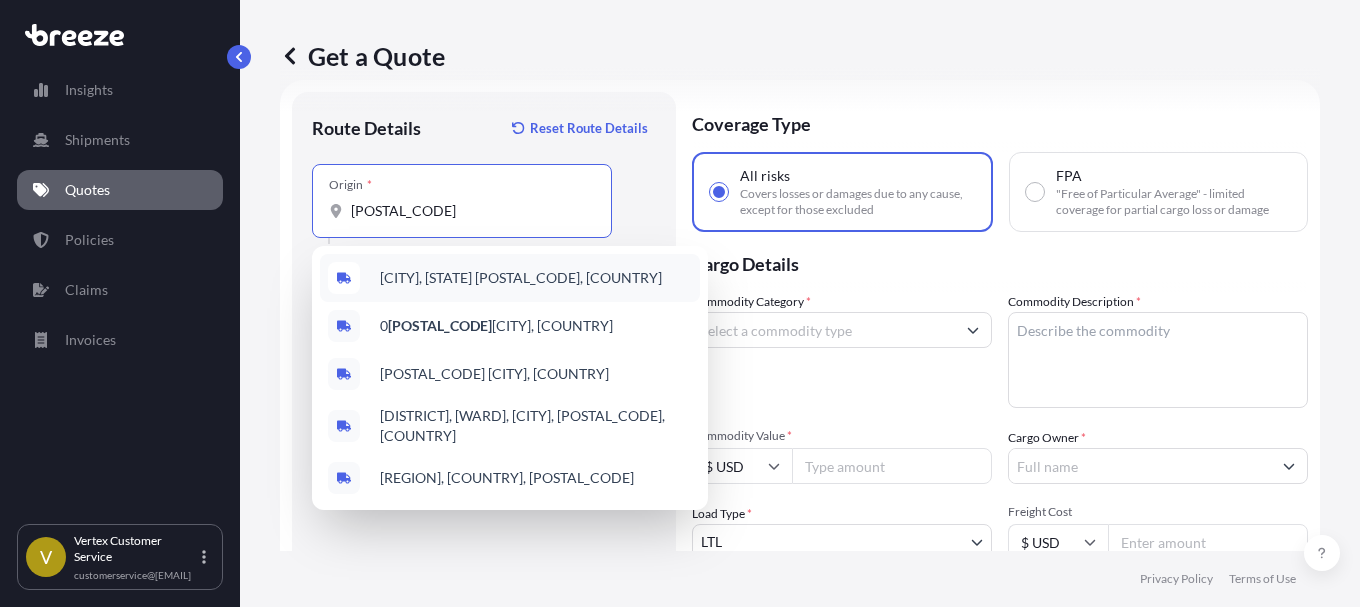 click on "[CITY], [STATE] [POSTAL_CODE], [COUNTRY]" at bounding box center (521, 278) 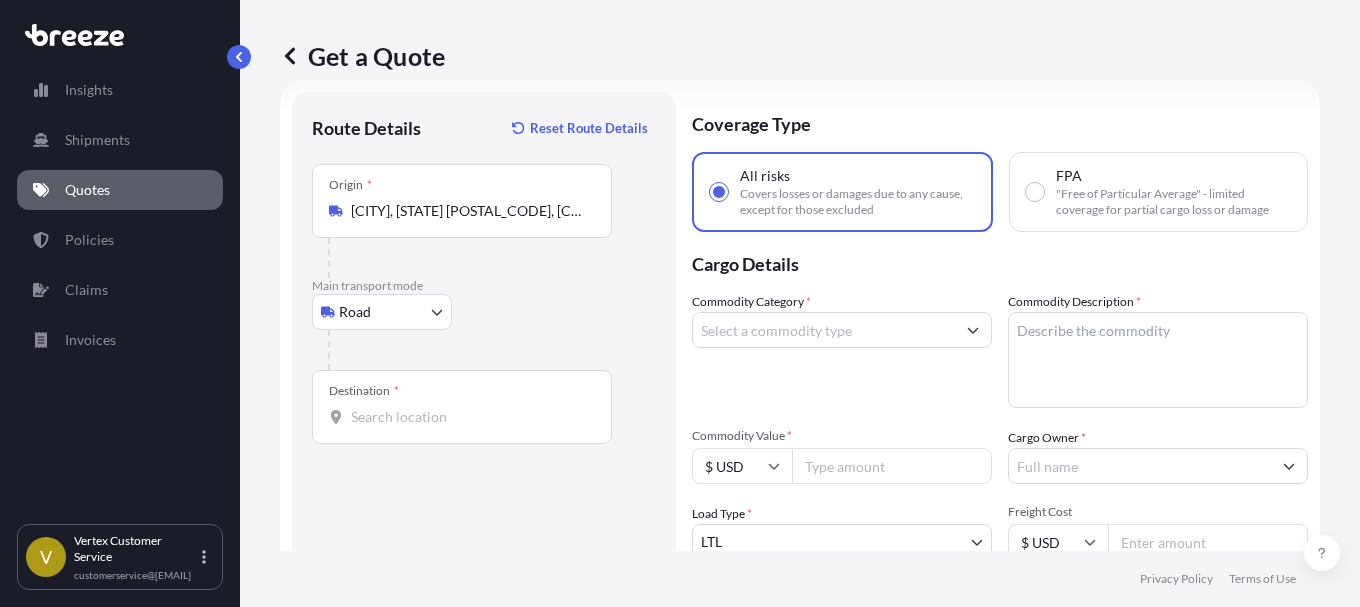 type on "[STREET_NAME], [CITY], [STATE] [POSTAL_CODE], [COUNTRY]" 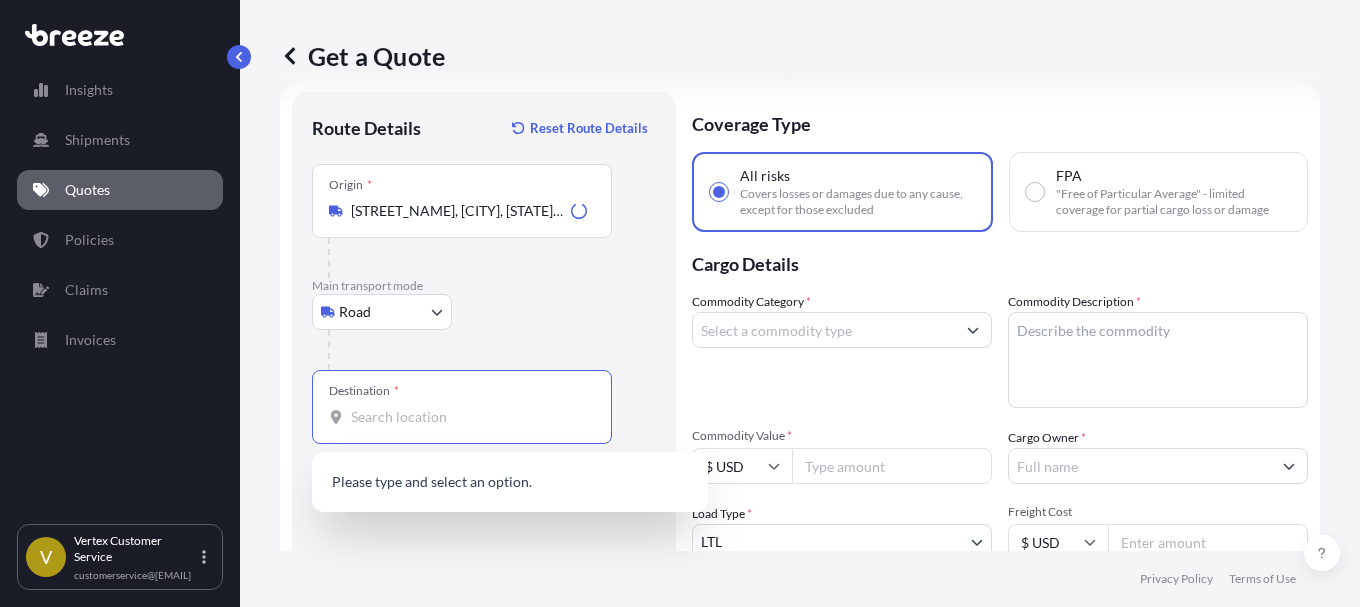 click on "Destination *" at bounding box center [469, 417] 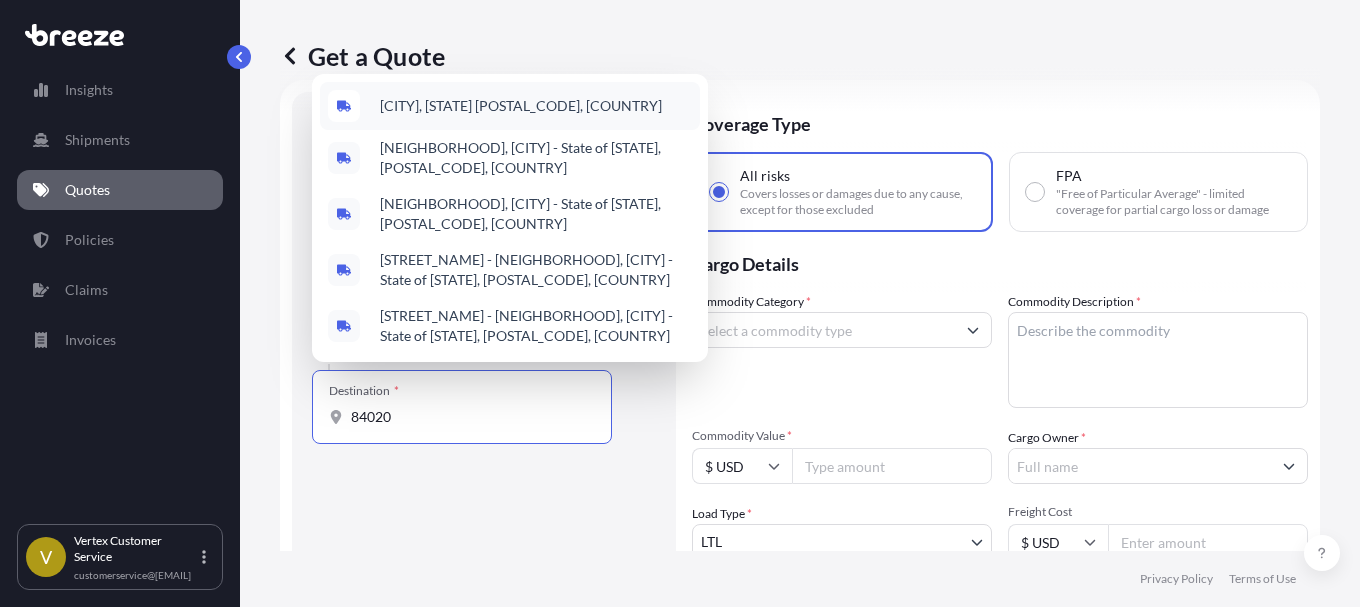 click on "[CITY], [STATE] [POSTAL_CODE], [COUNTRY]" at bounding box center (521, 106) 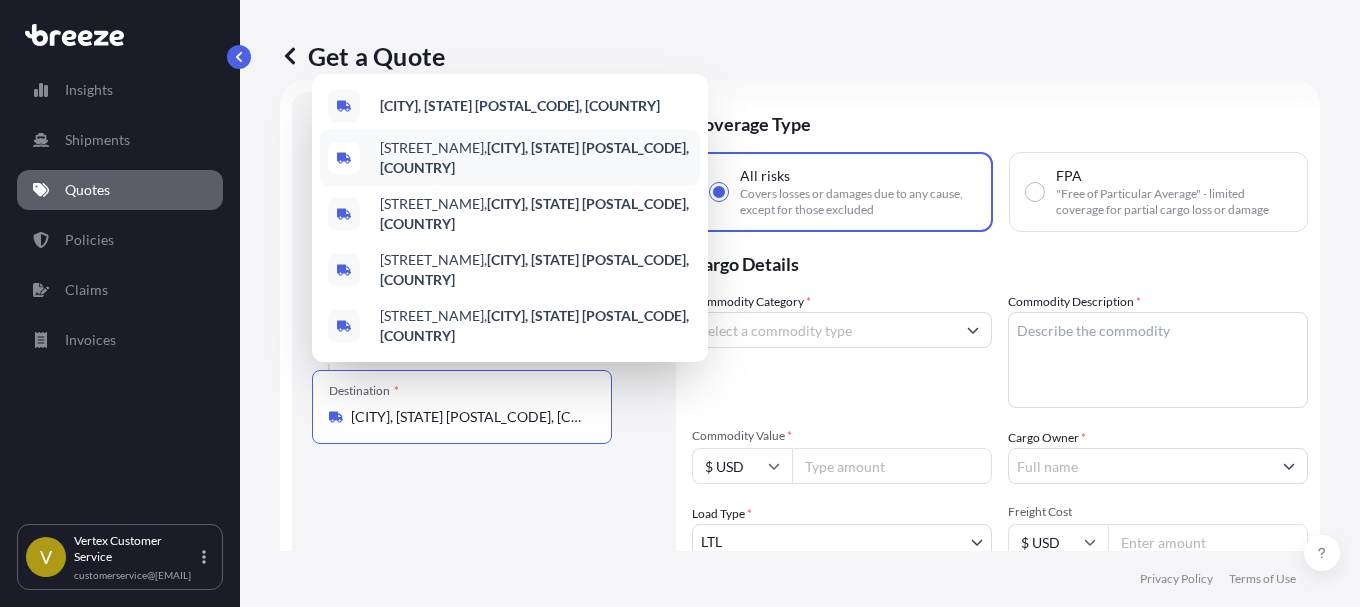 type on "[STREET_NAME], [CITY], [STATE] [POSTAL_CODE], [COUNTRY]" 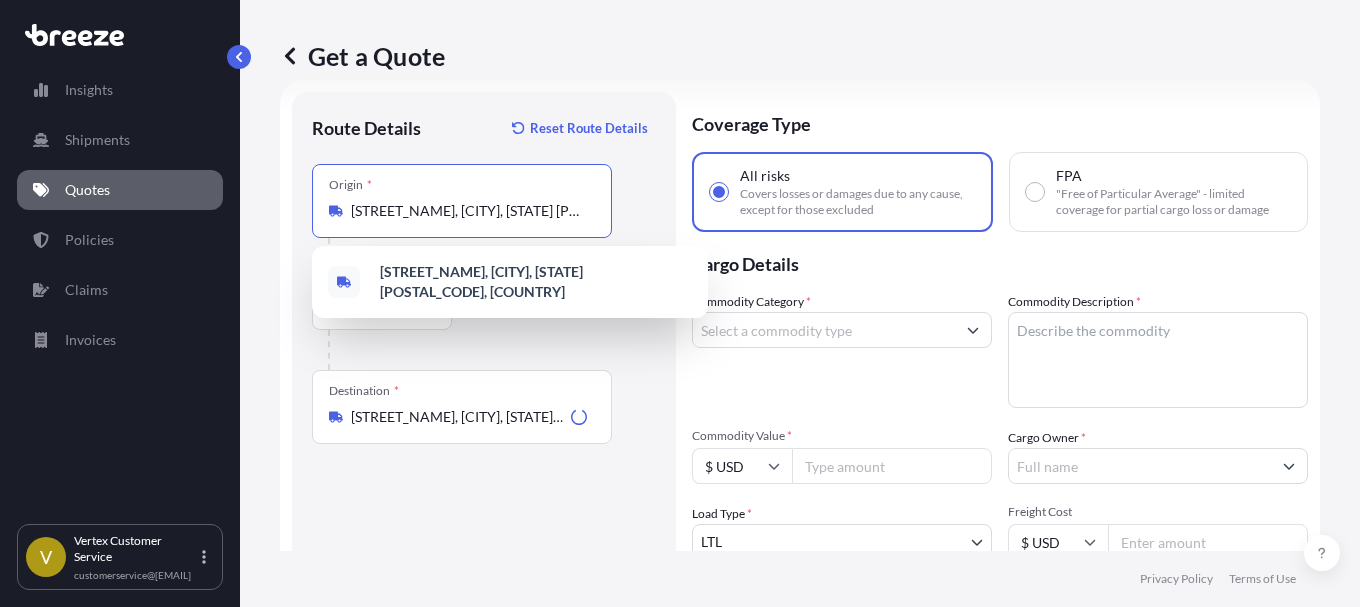 click on "[STREET_NAME], [CITY], [STATE] [POSTAL_CODE], [COUNTRY]" at bounding box center (469, 211) 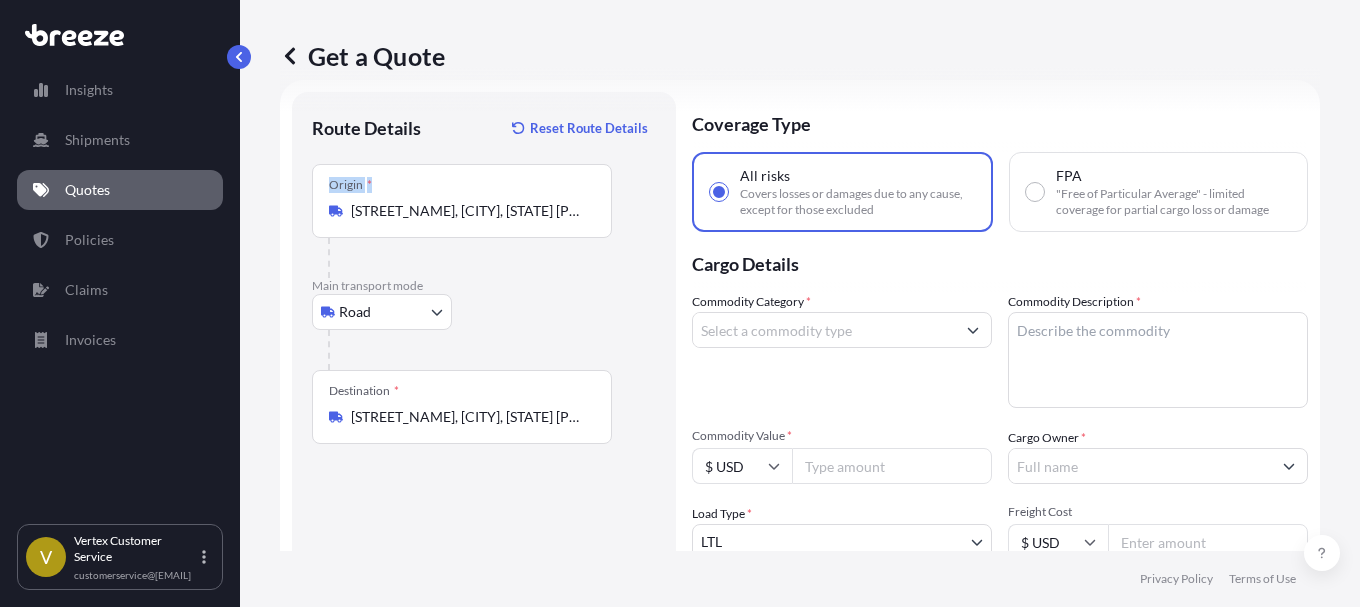 drag, startPoint x: 597, startPoint y: 212, endPoint x: 289, endPoint y: 212, distance: 308 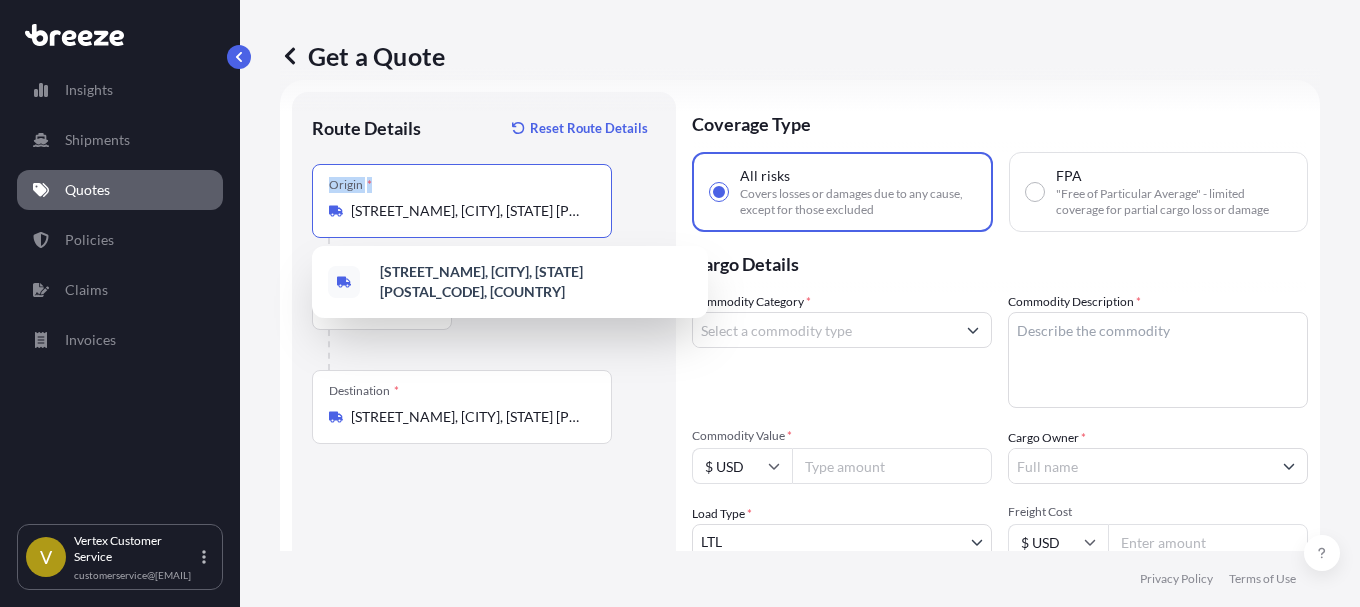 click on "[STREET_NAME], [CITY], [STATE] [POSTAL_CODE], [COUNTRY]" at bounding box center [469, 211] 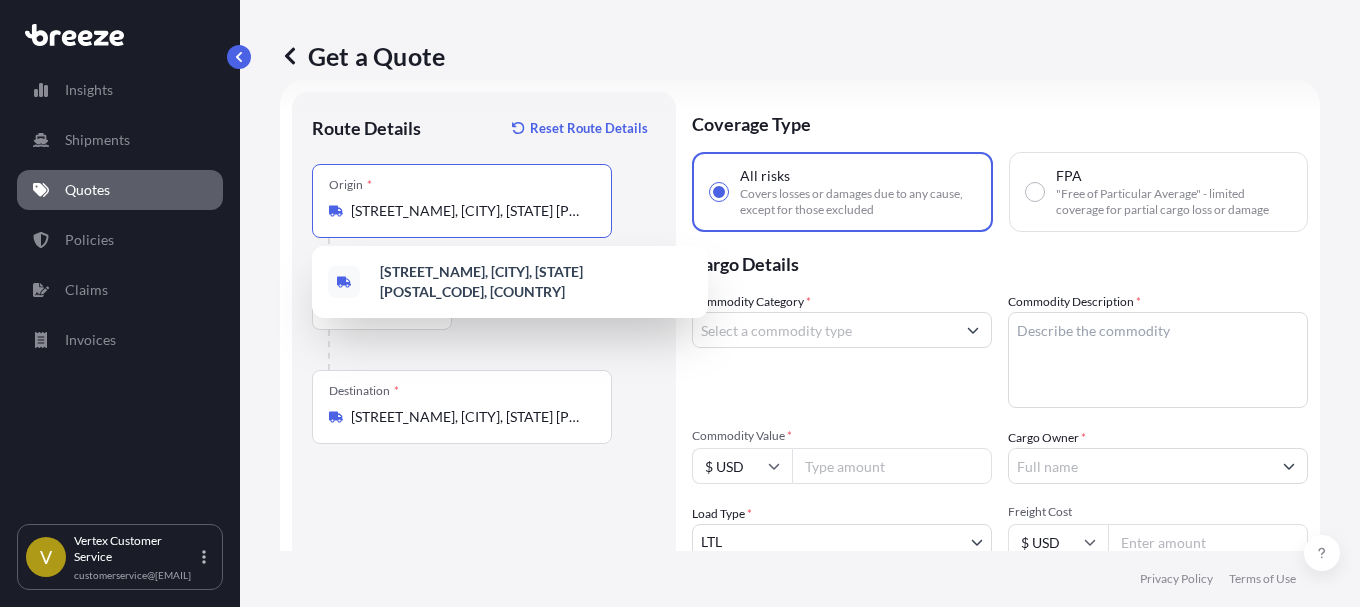 click on "[STREET_NAME], [CITY], [STATE] [POSTAL_CODE], [COUNTRY]" at bounding box center (469, 211) 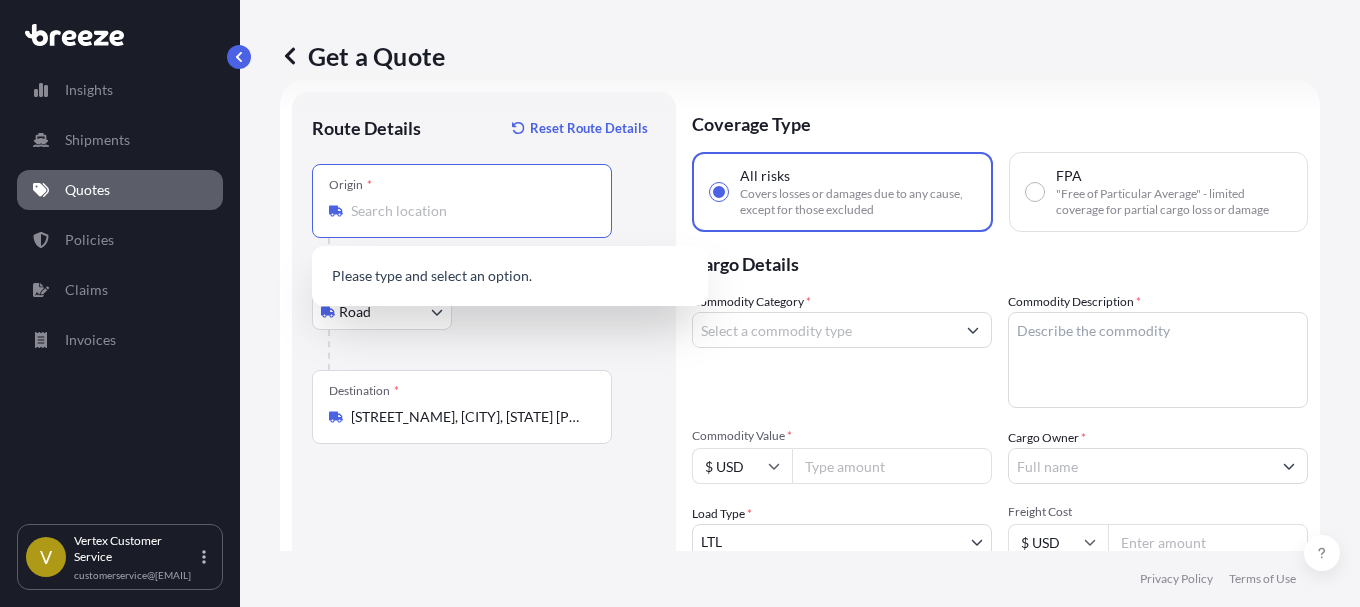 paste on "[POSTAL_CODE]" 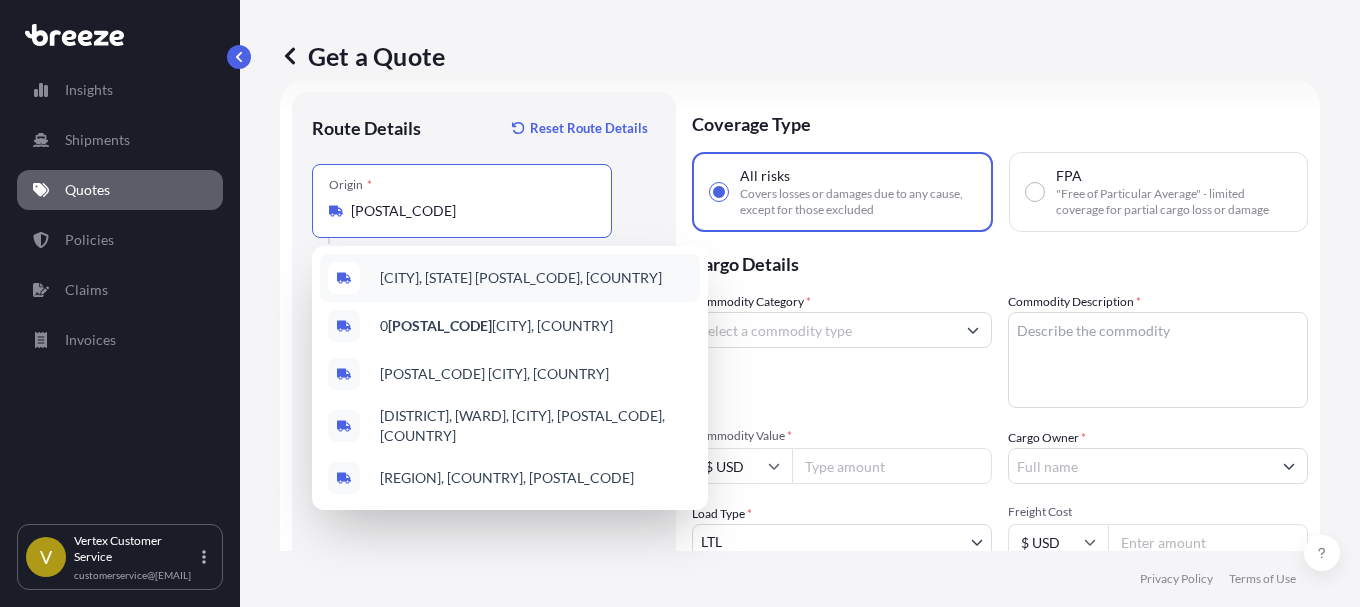 click on "[CITY], [STATE] [POSTAL_CODE], [COUNTRY]" at bounding box center (521, 278) 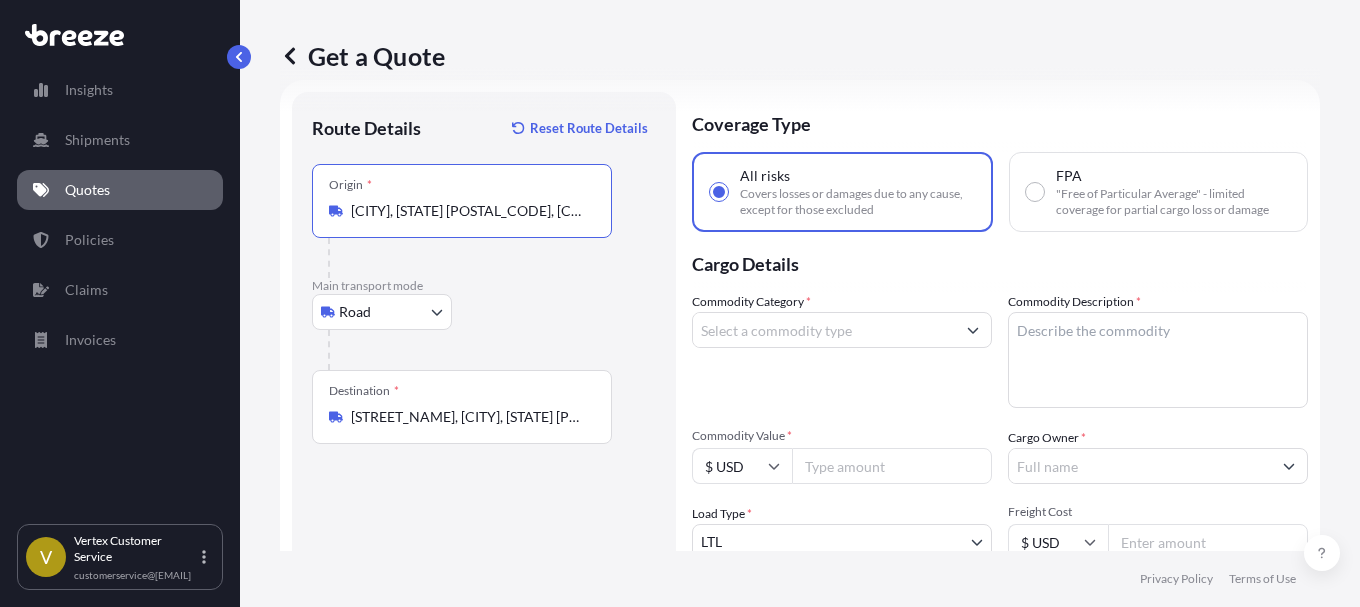 type on "[CITY], [STATE] [POSTAL_CODE], [COUNTRY]" 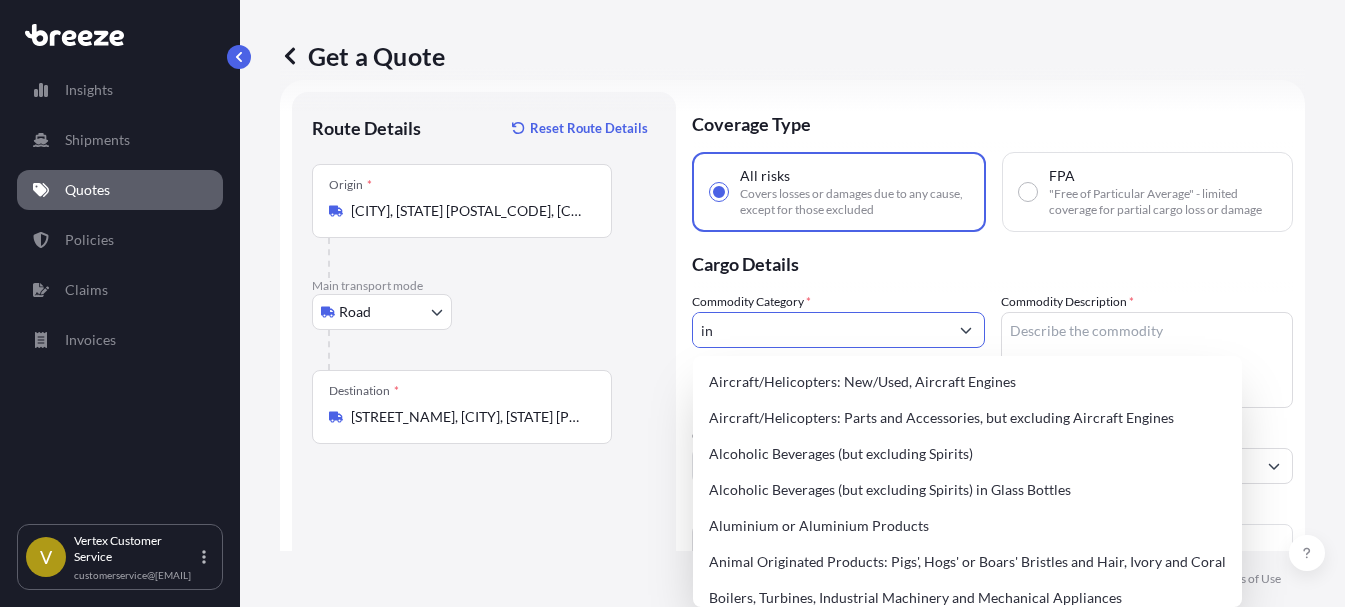 type on "i" 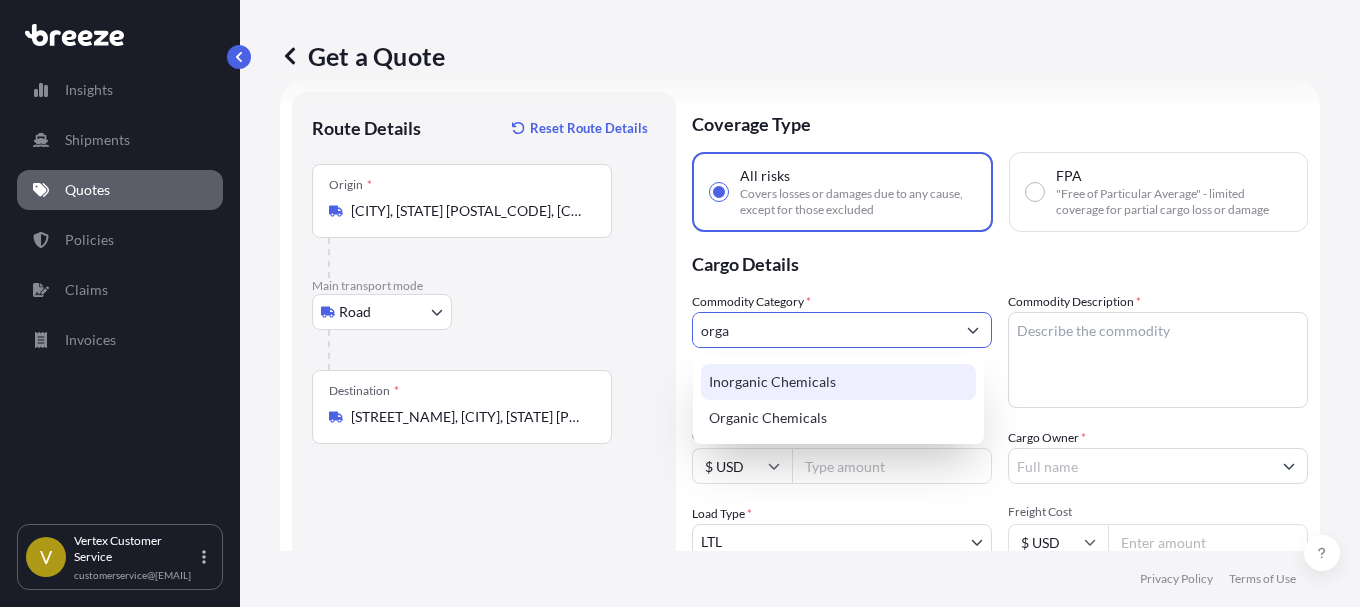 click on "Inorganic Chemicals" at bounding box center [838, 382] 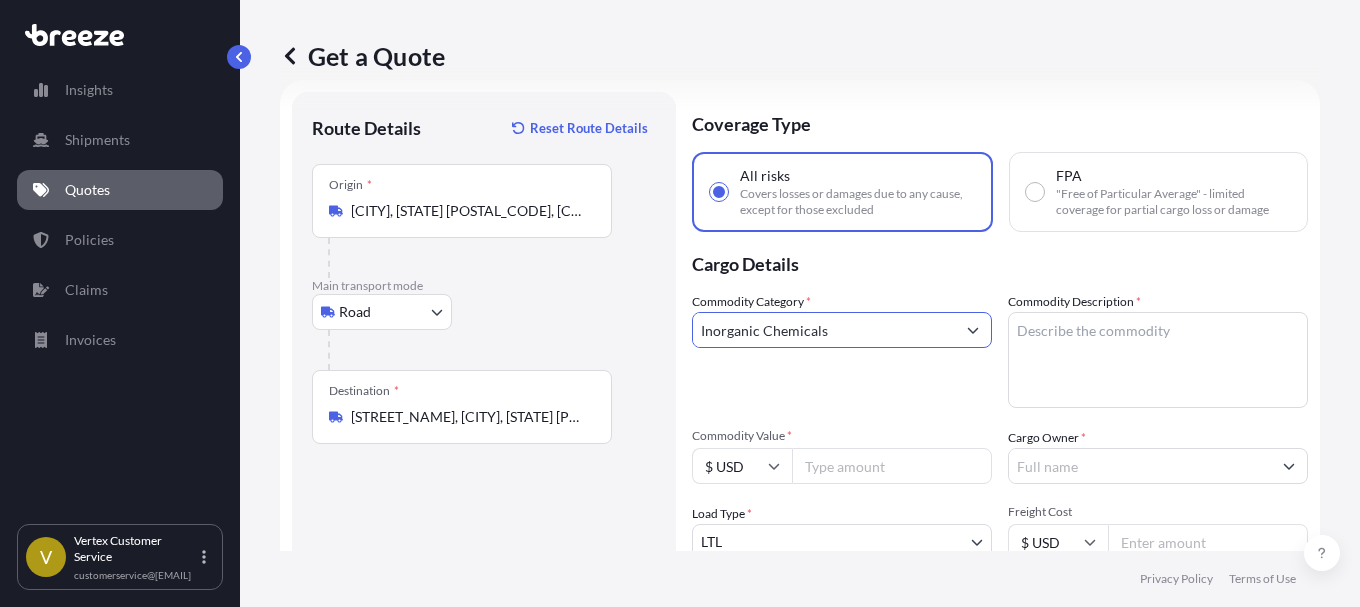 type on "Inorganic Chemicals" 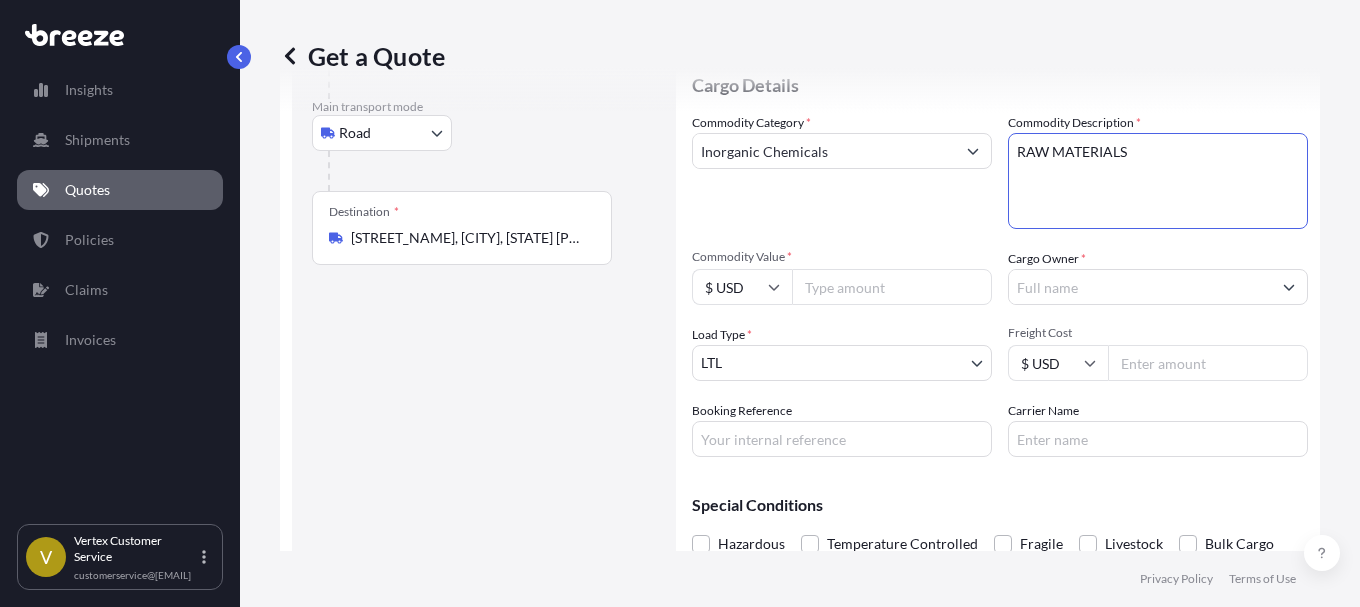 scroll, scrollTop: 214, scrollLeft: 0, axis: vertical 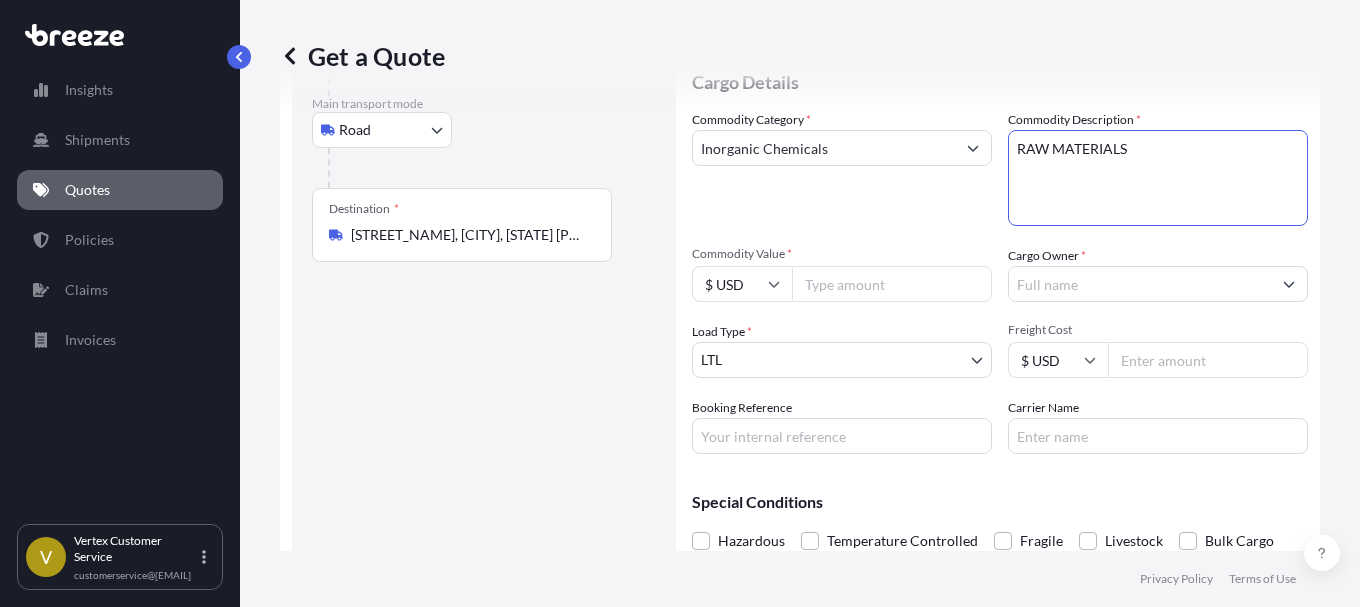 type on "RAW MATERIALS" 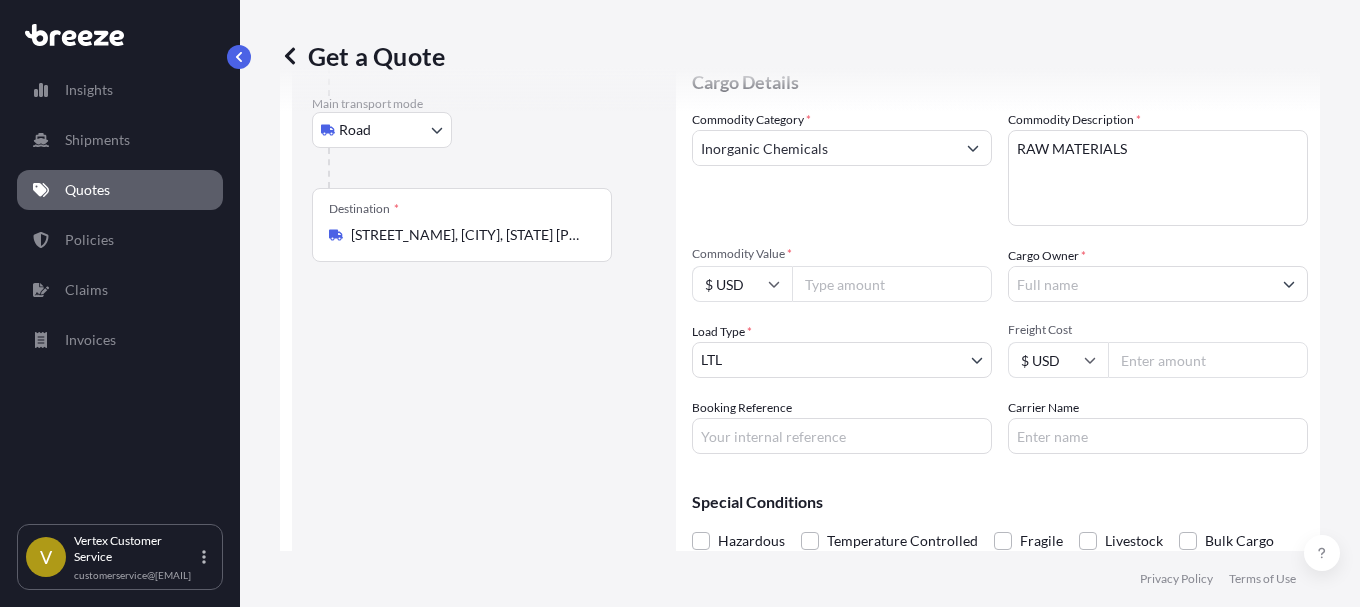 click on "Commodity Value   *" at bounding box center [892, 284] 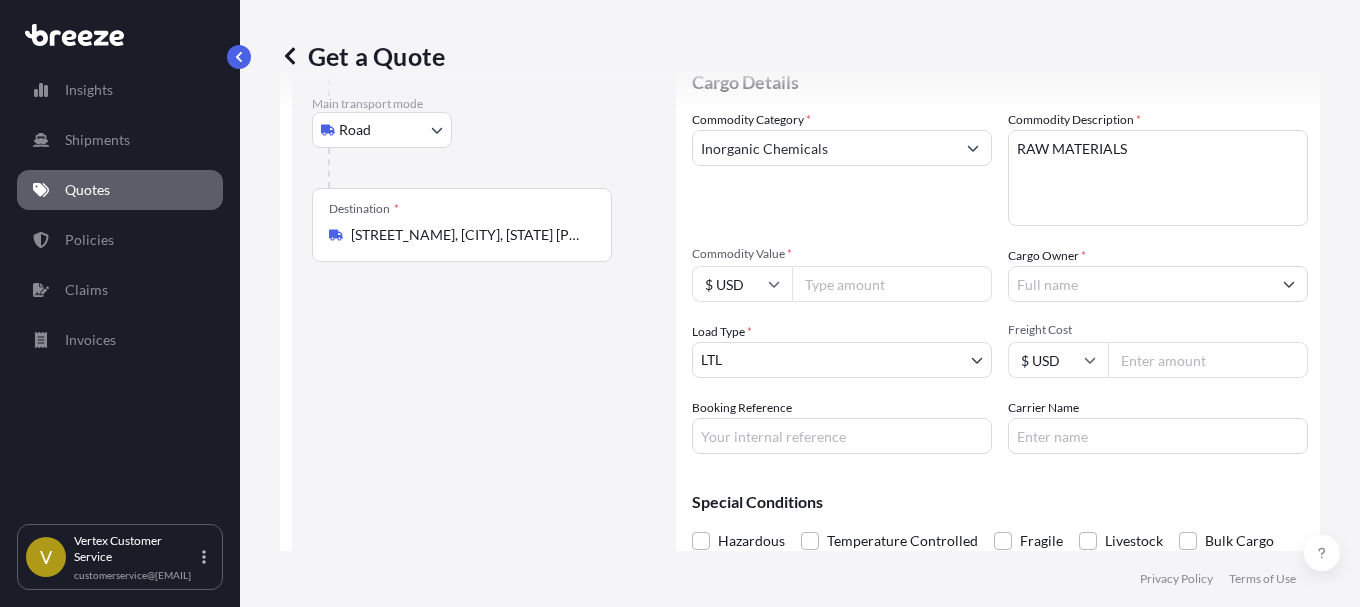 click on "Commodity Value   *" at bounding box center [892, 284] 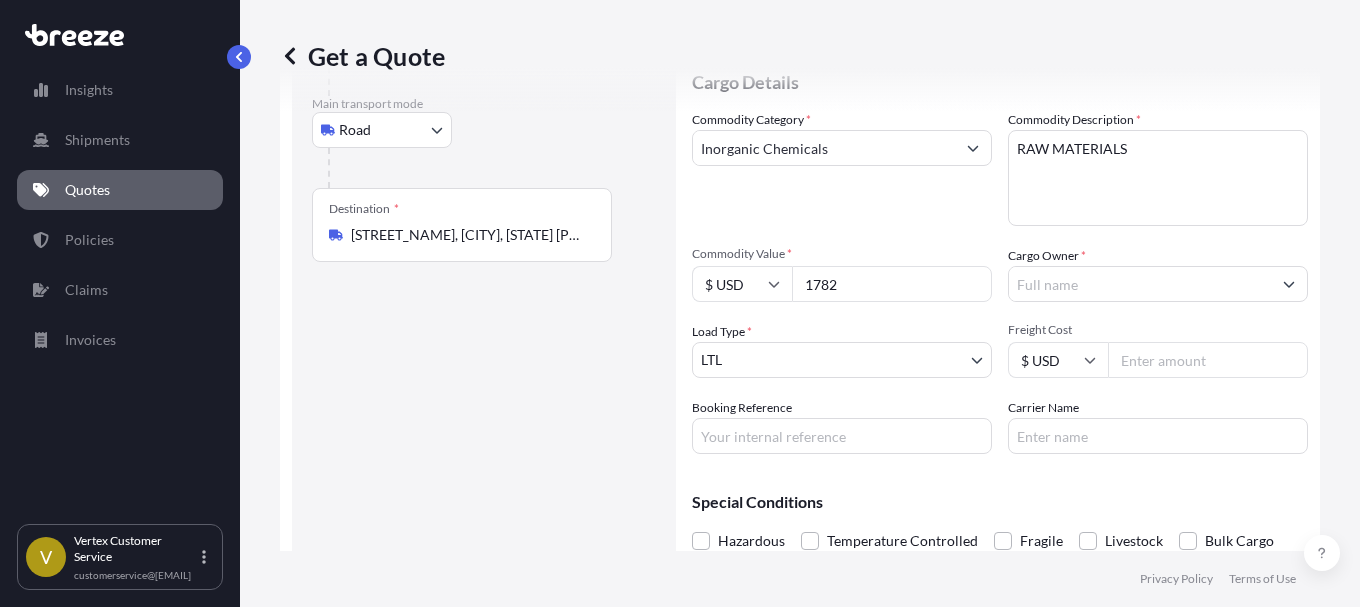 type on "1782" 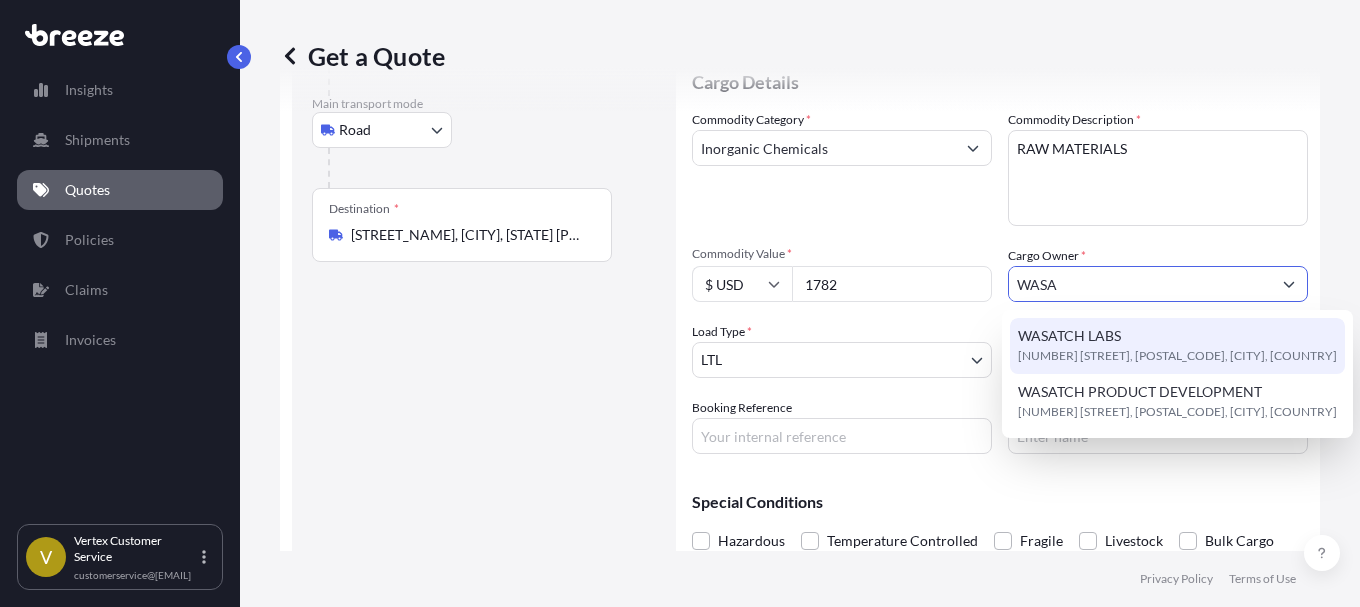 click on "WASATCH LABS" at bounding box center (1069, 336) 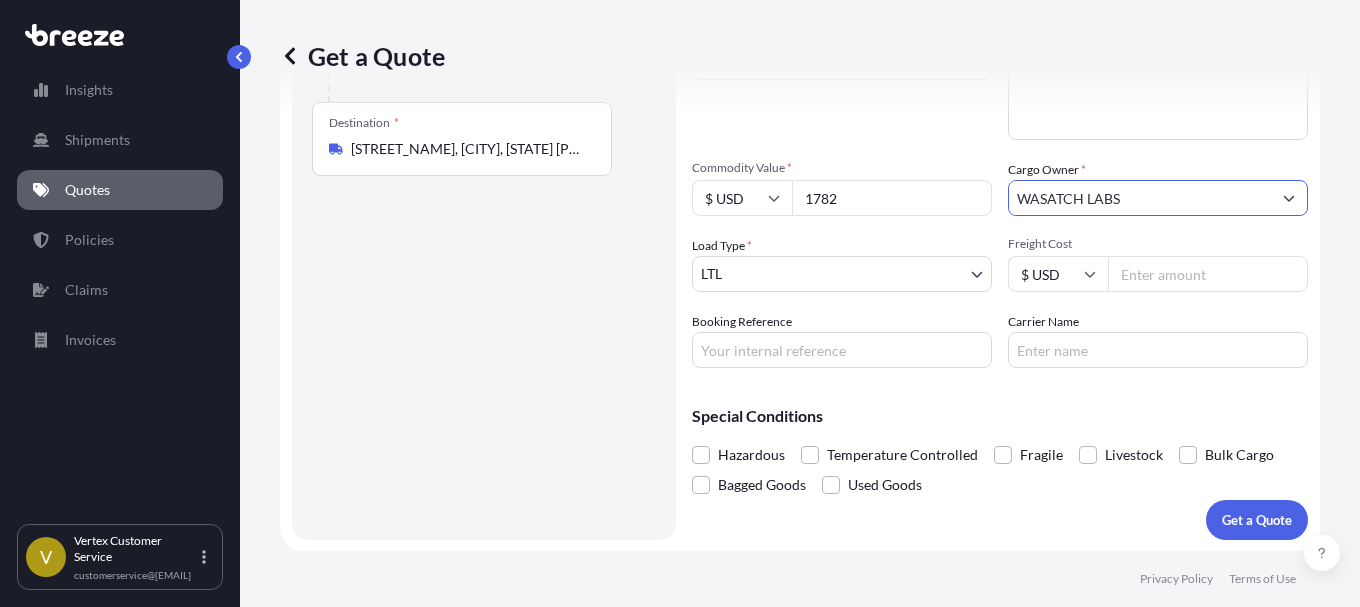 scroll, scrollTop: 301, scrollLeft: 0, axis: vertical 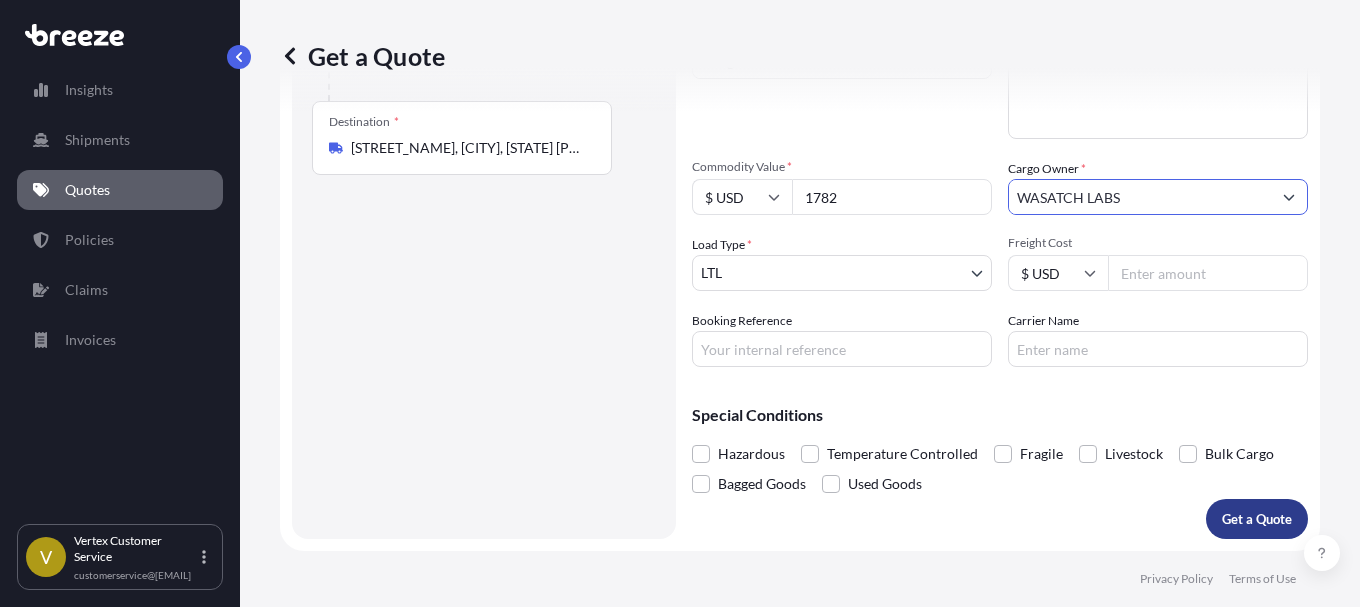 type on "WASATCH LABS" 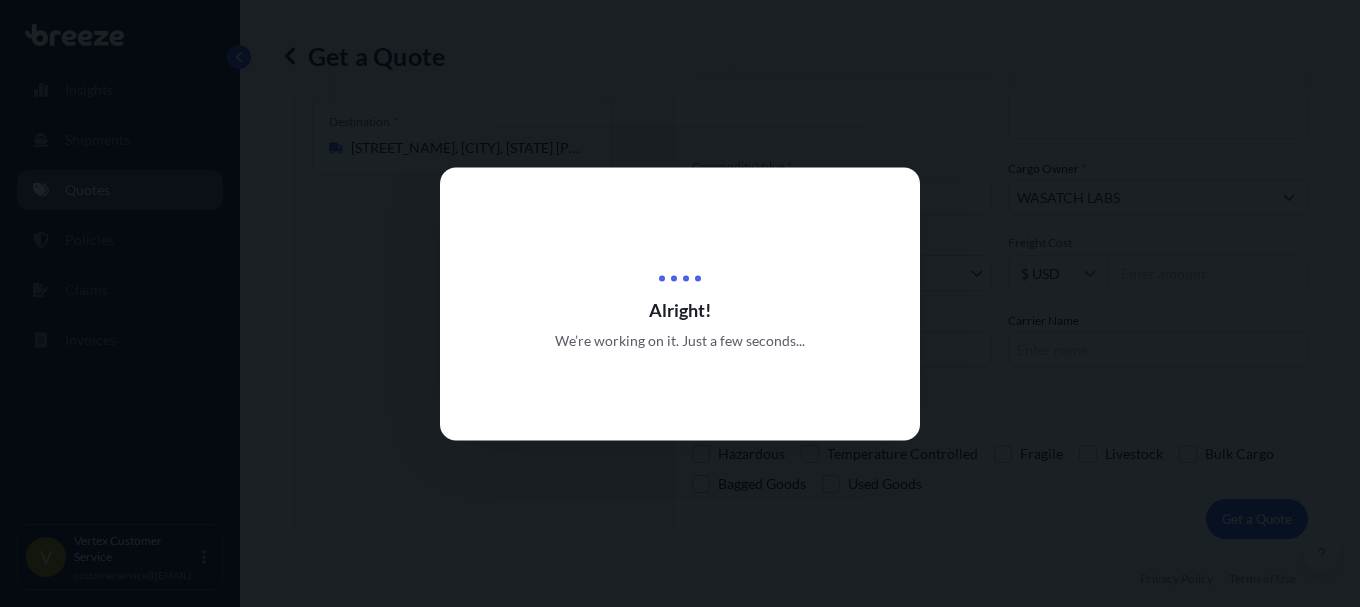 scroll, scrollTop: 0, scrollLeft: 0, axis: both 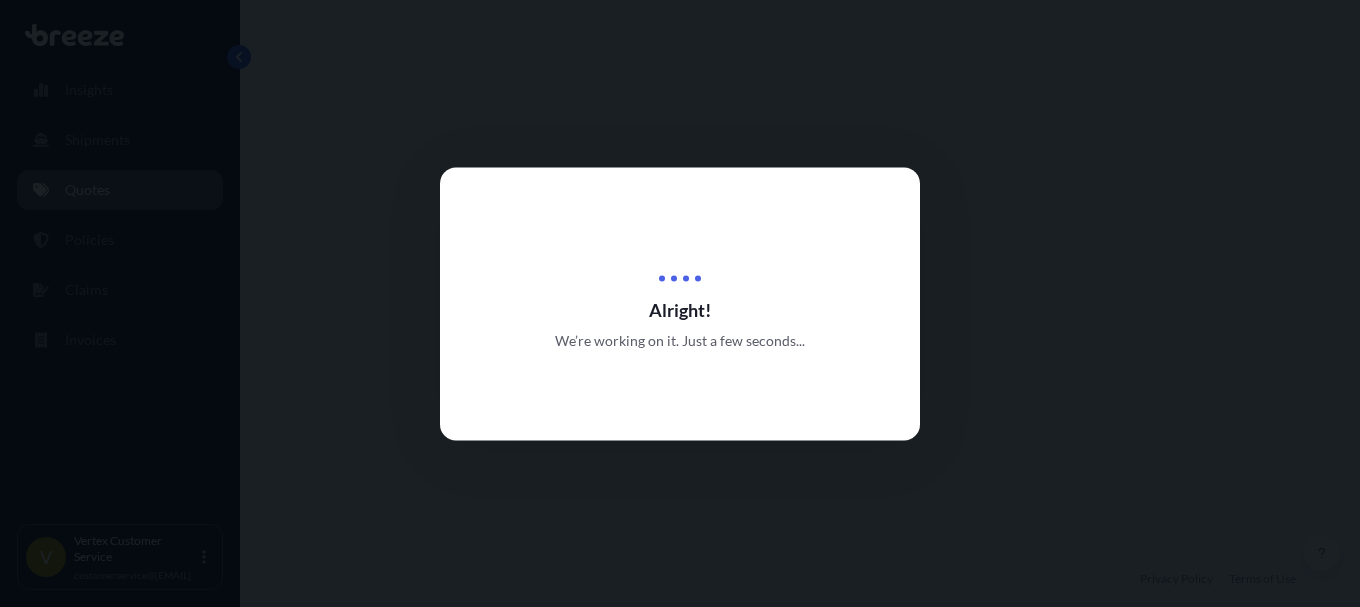 select on "Road" 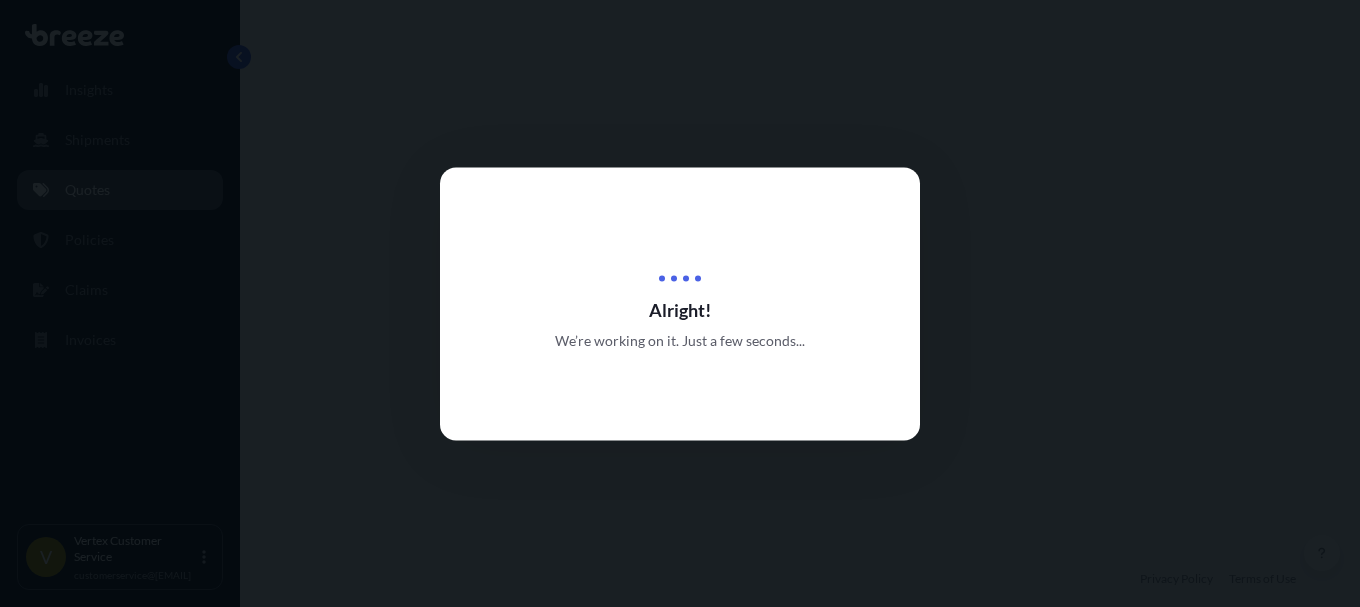 select on "1" 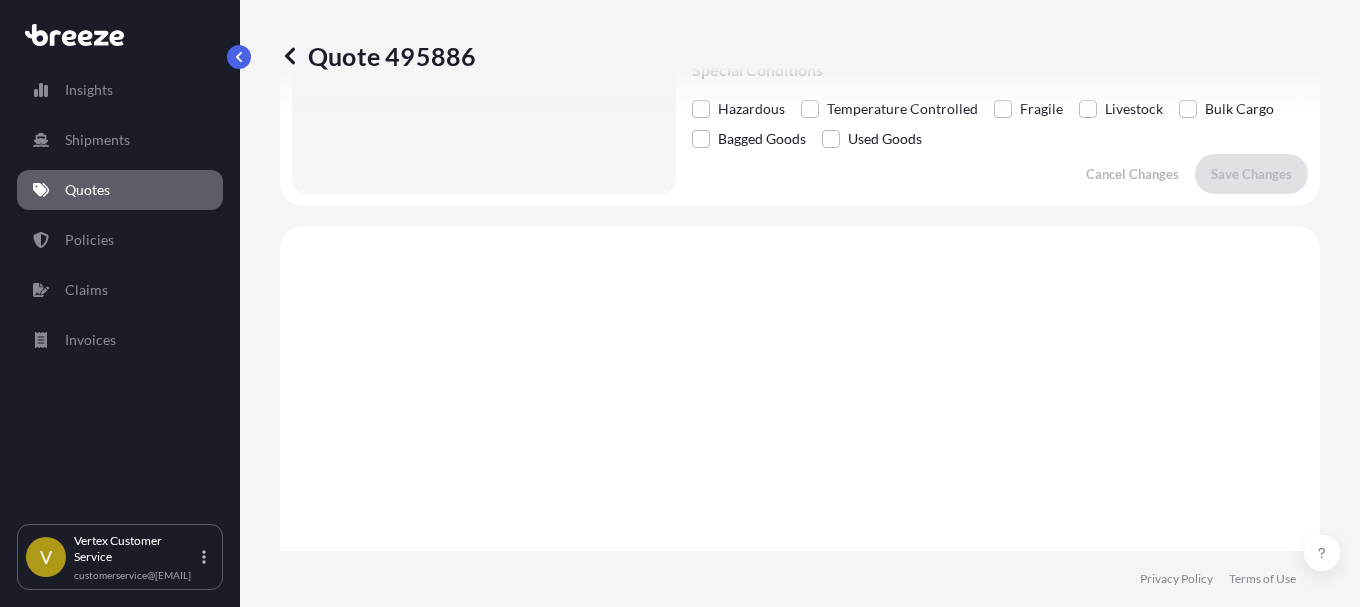 scroll, scrollTop: 772, scrollLeft: 0, axis: vertical 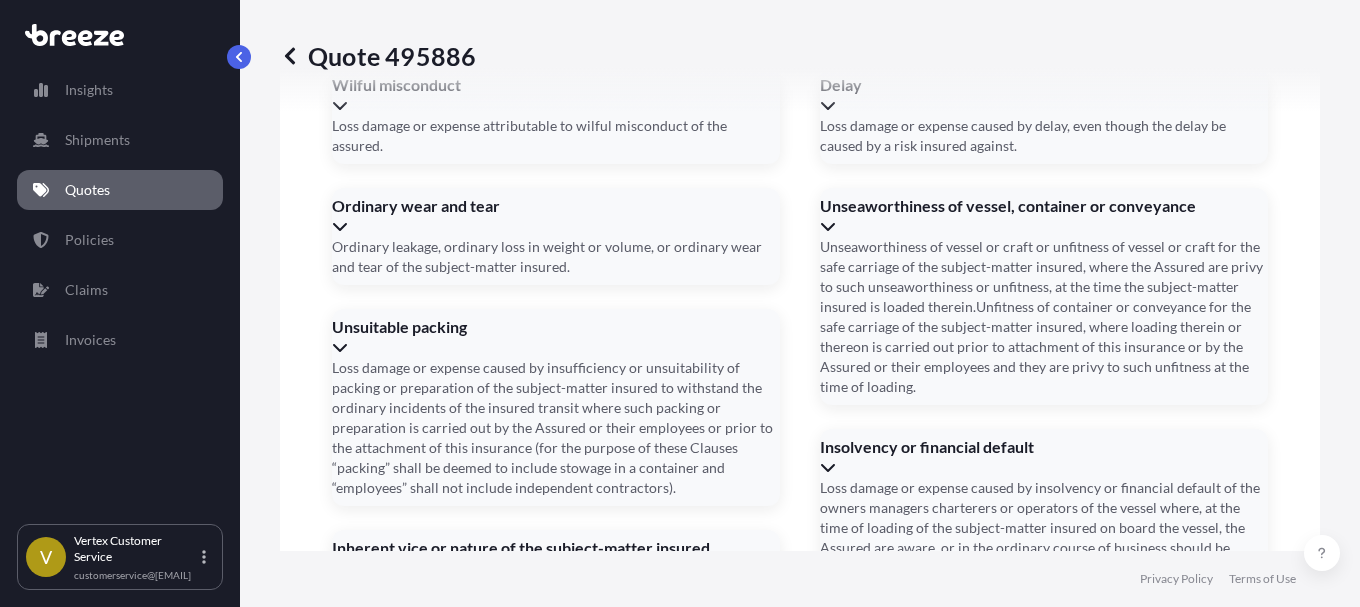 click 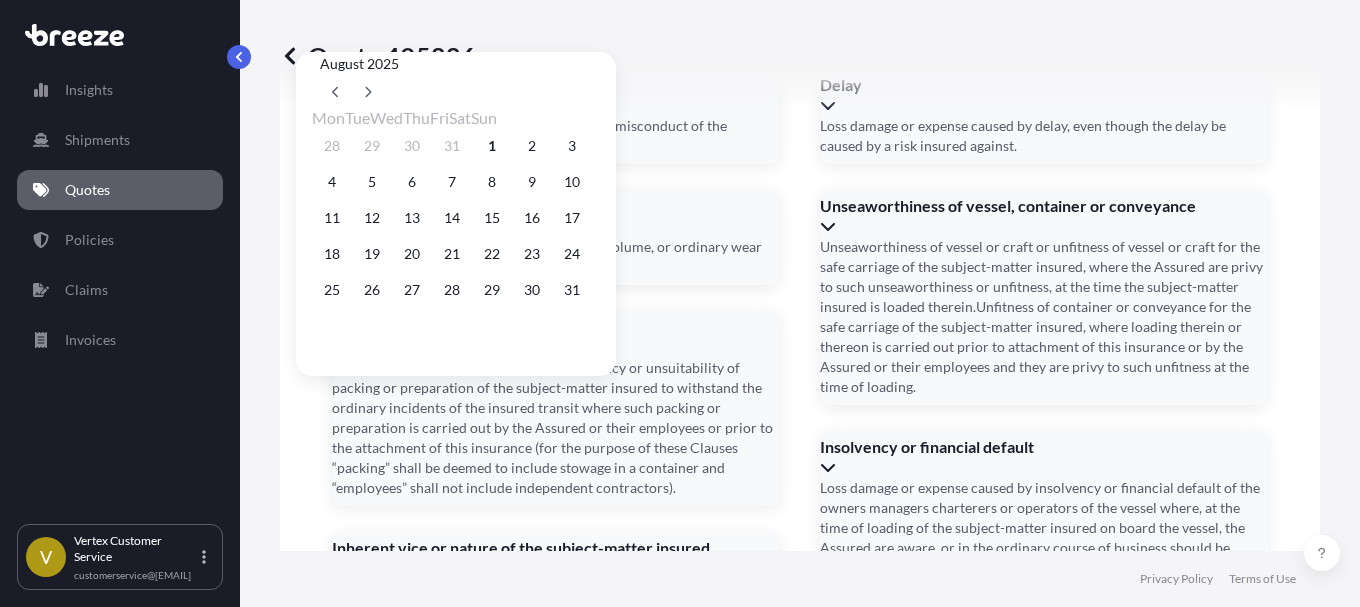 click on "5" at bounding box center (372, 182) 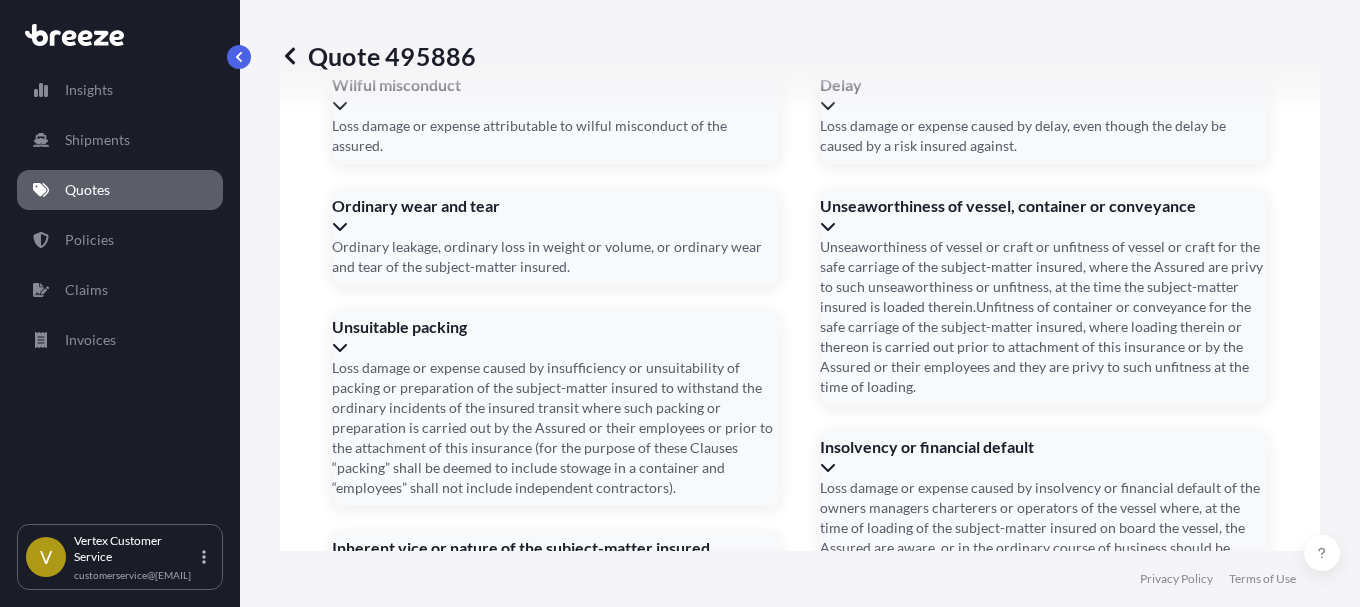 type on "[DATE]" 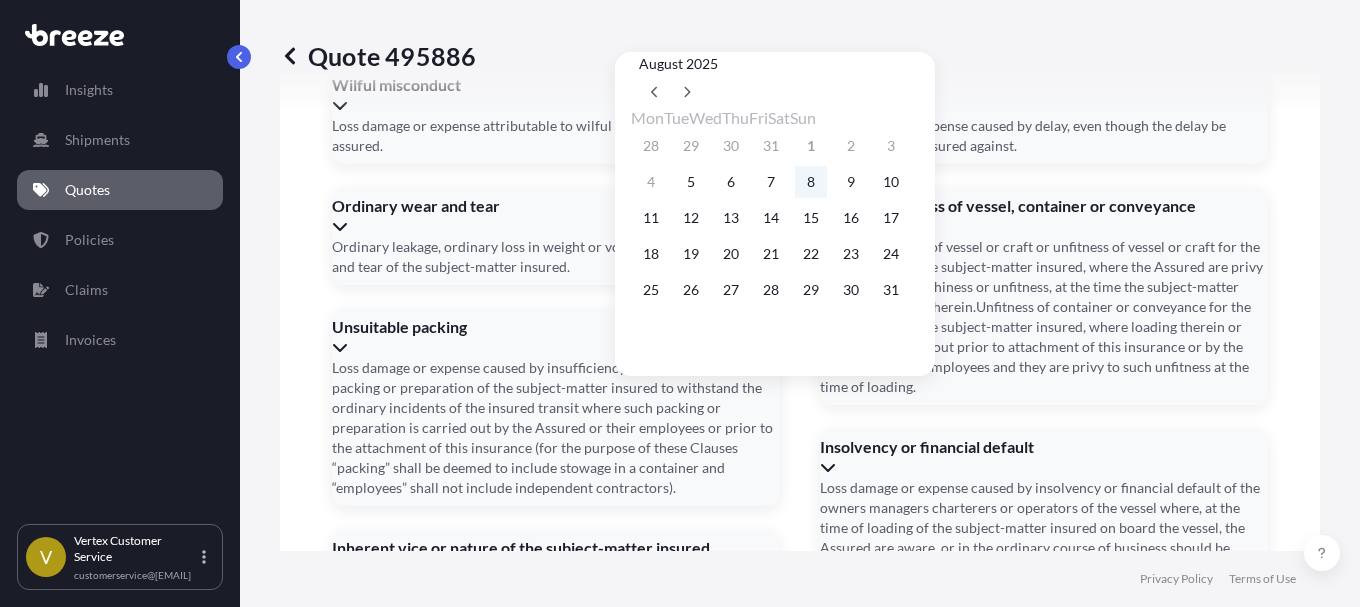 click on "8" at bounding box center (811, 182) 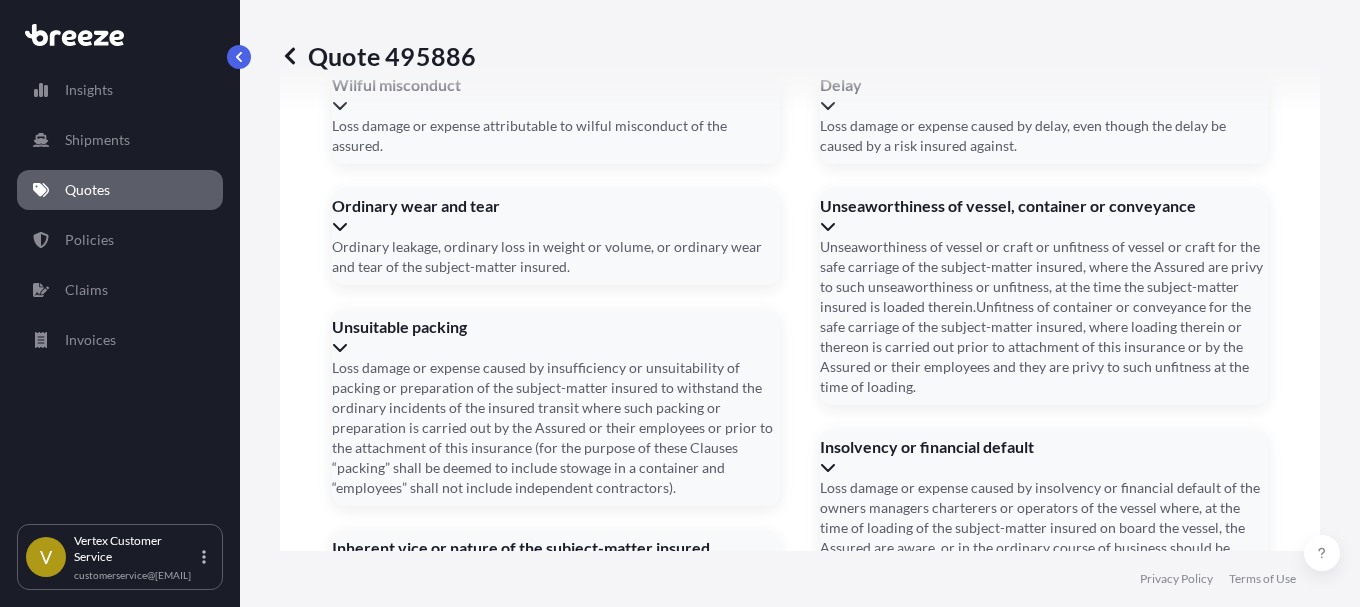 click 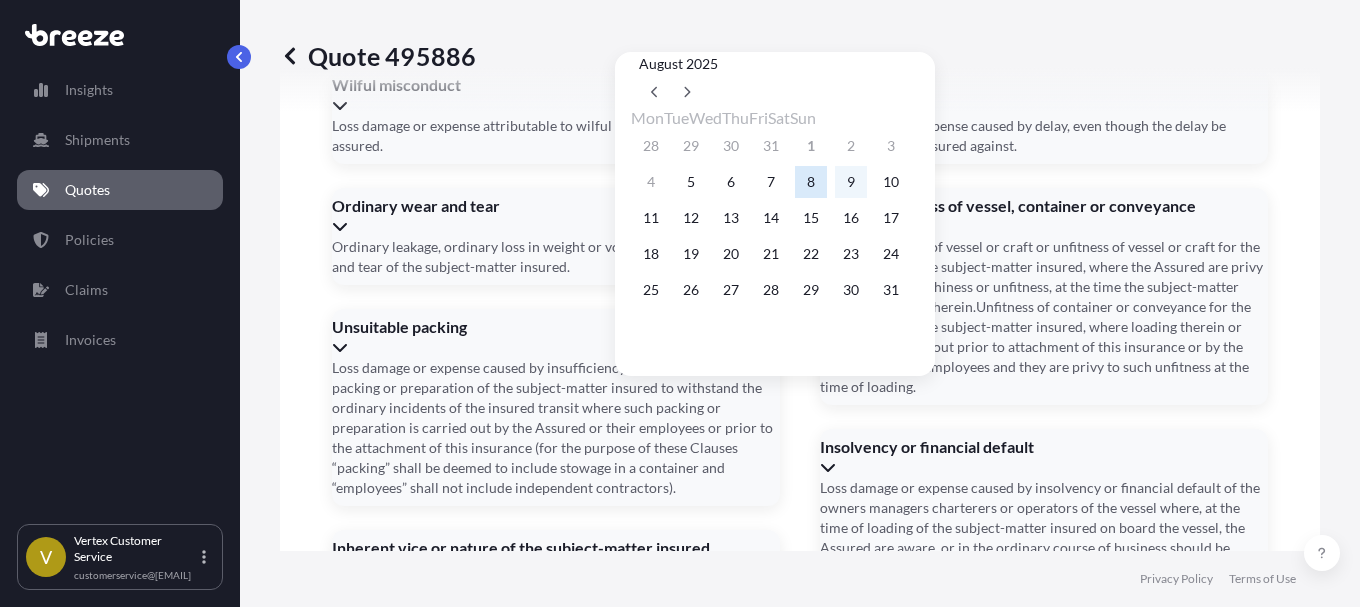 click on "9" at bounding box center (851, 182) 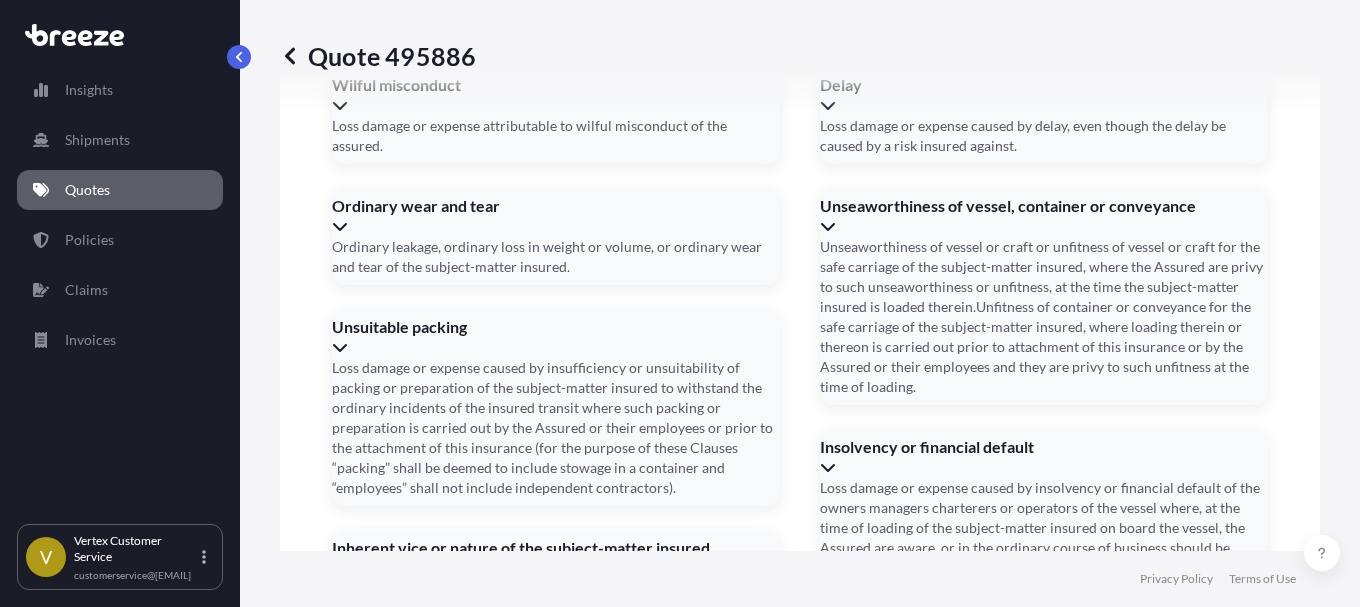 type on "08/09/2025" 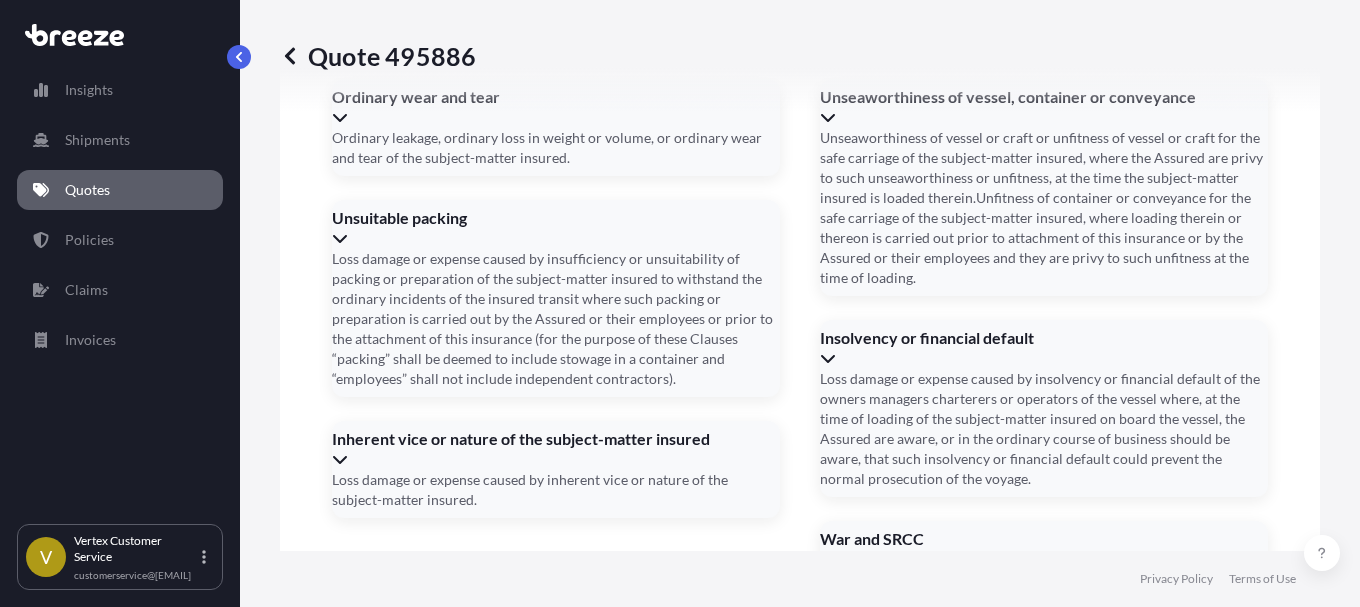 scroll, scrollTop: 2957, scrollLeft: 0, axis: vertical 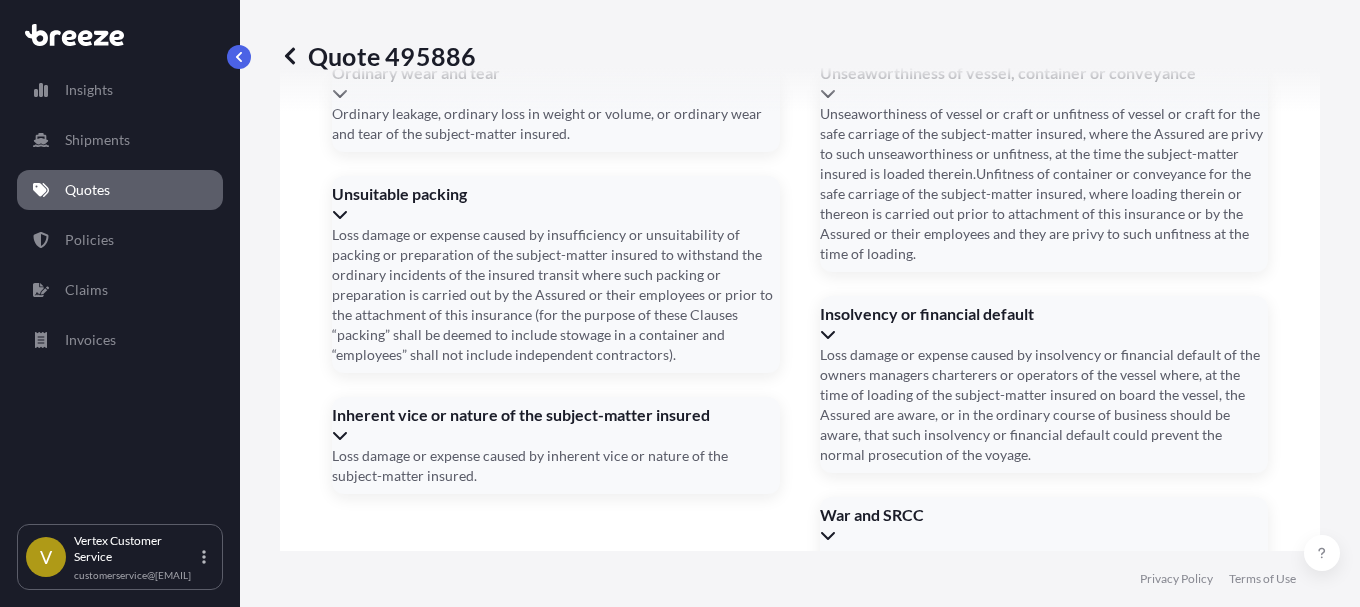 click on "Booking Reference" at bounding box center (474, 1457) 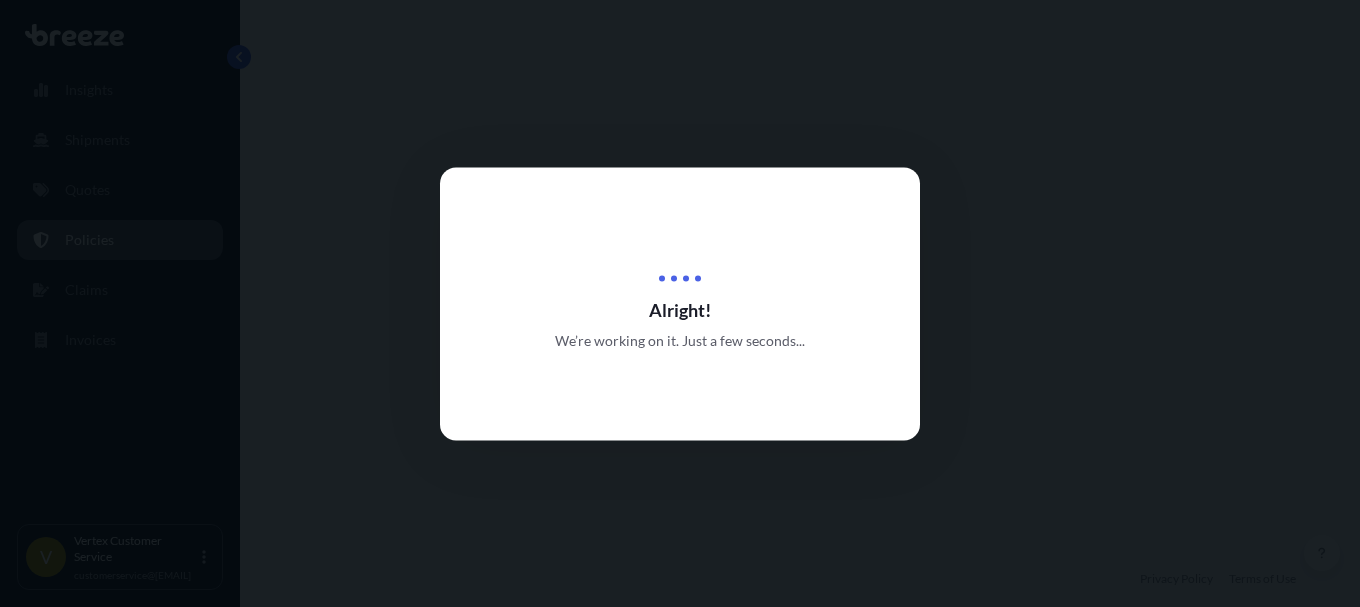 scroll, scrollTop: 0, scrollLeft: 0, axis: both 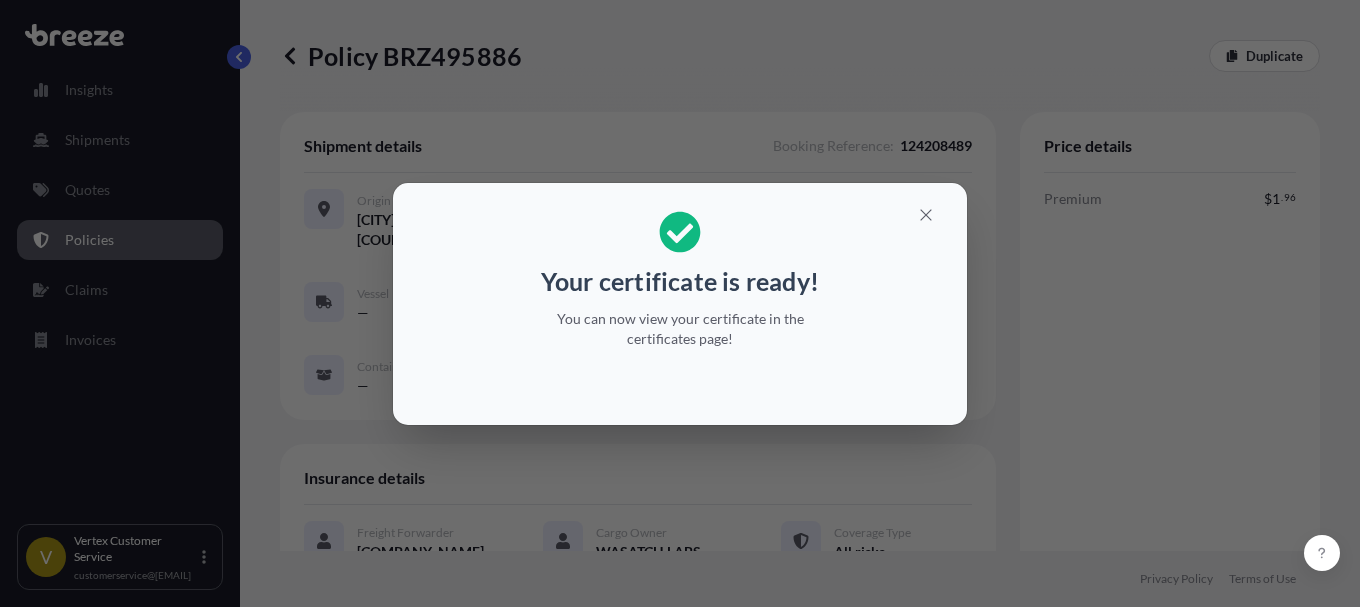 click on "Your certificate is ready! You can now view your certificate in the certificates page!" at bounding box center [680, 303] 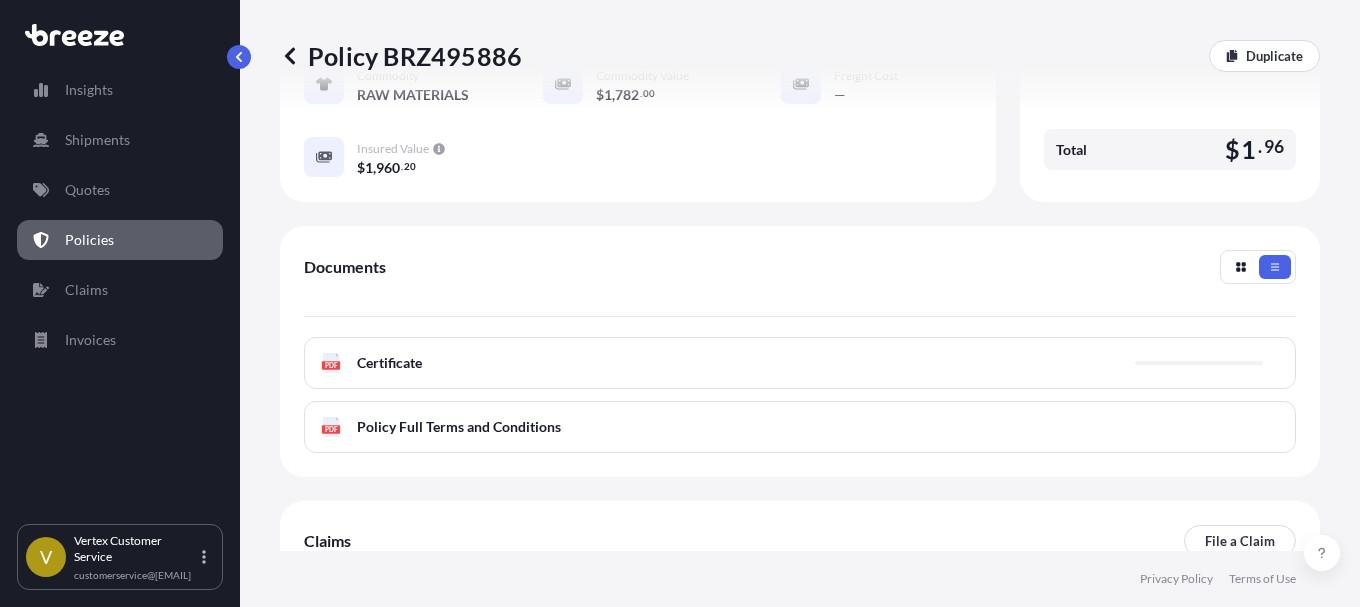 scroll, scrollTop: 544, scrollLeft: 0, axis: vertical 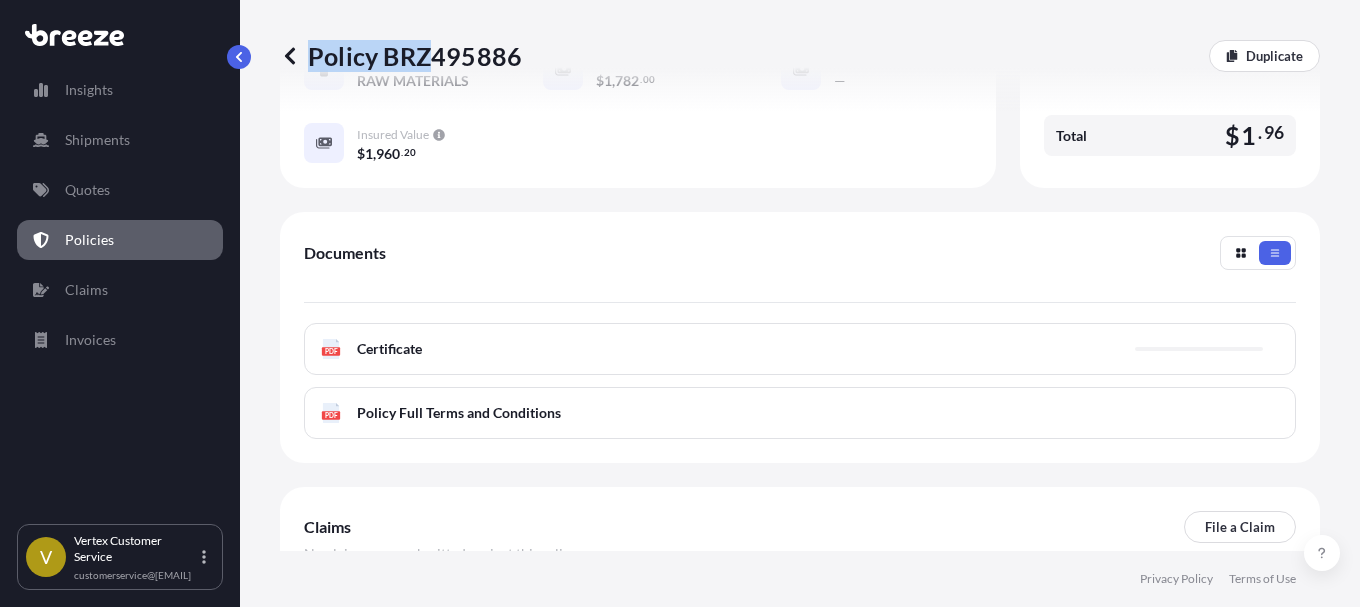 drag, startPoint x: 524, startPoint y: 63, endPoint x: 434, endPoint y: 63, distance: 90 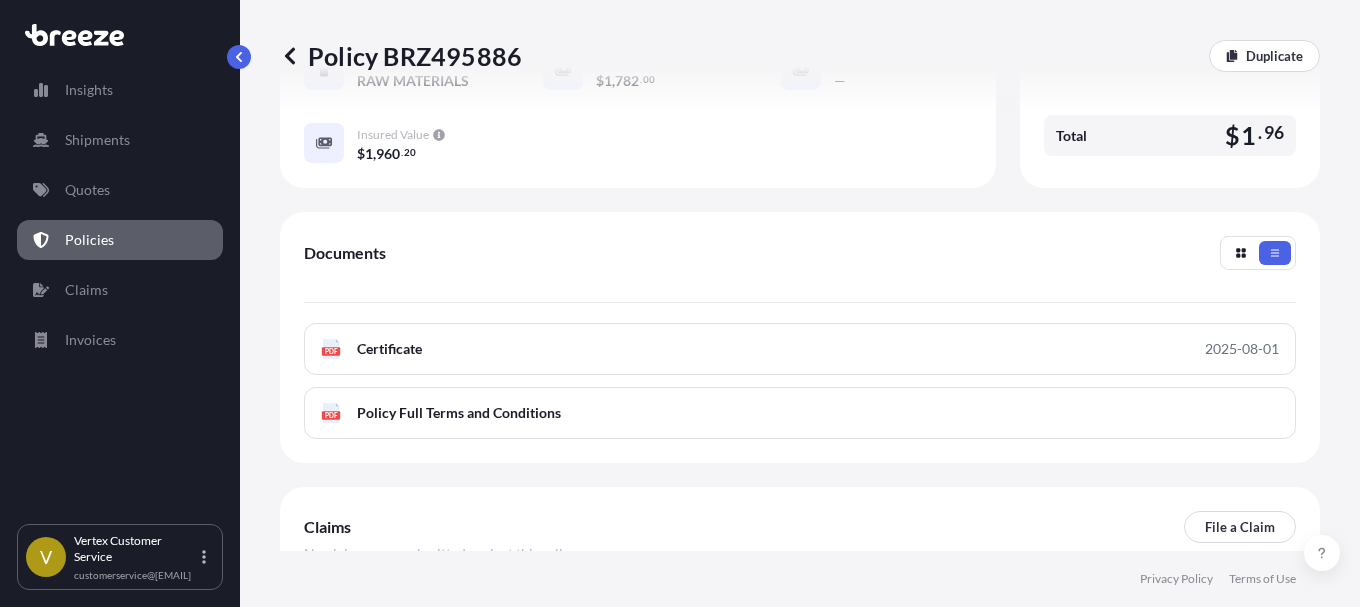 click on "Policy BRZ495886 Duplicate" at bounding box center (800, 56) 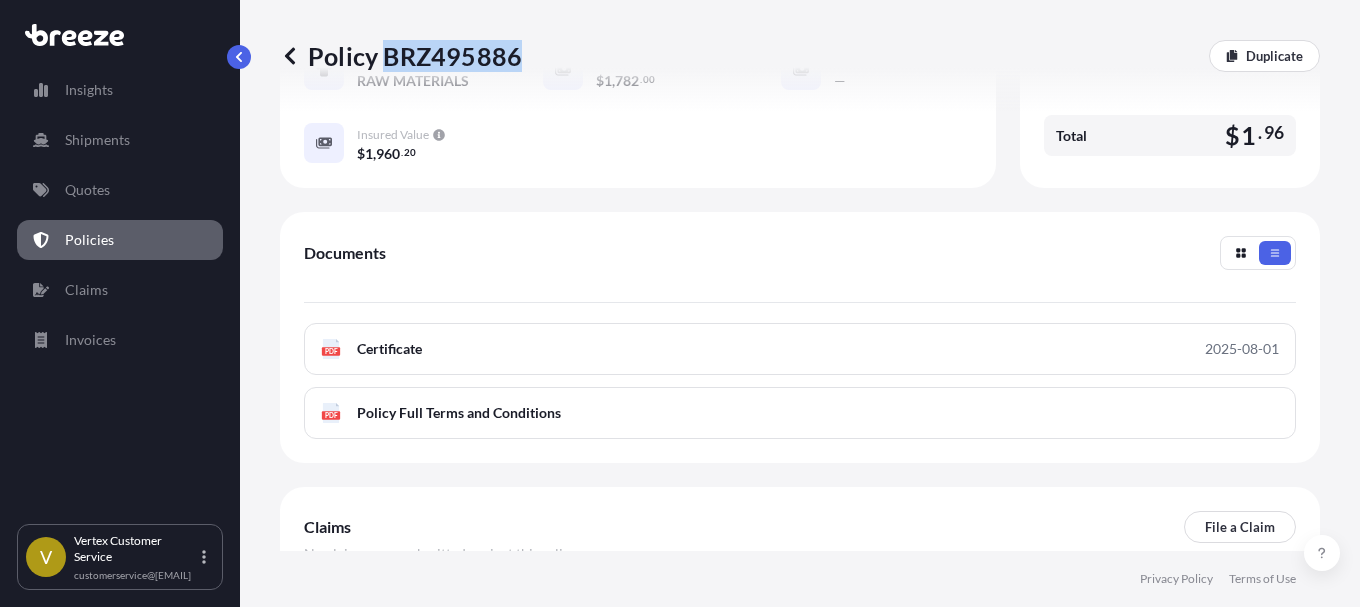 drag, startPoint x: 386, startPoint y: 58, endPoint x: 517, endPoint y: 59, distance: 131.00381 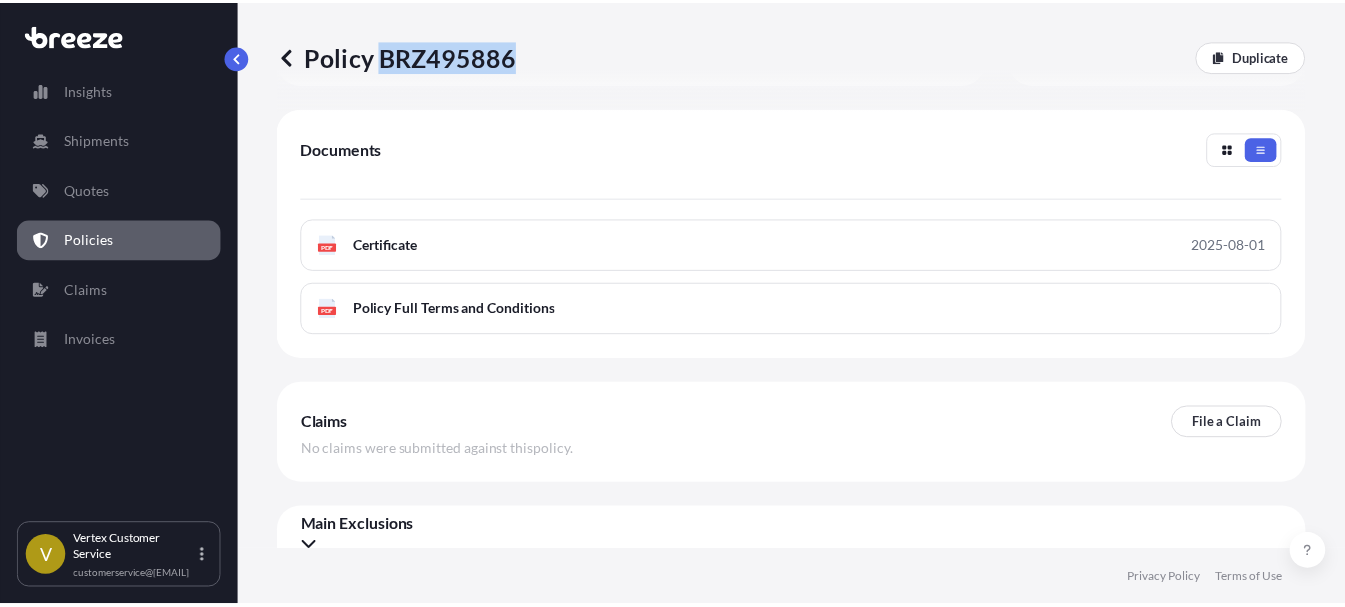 scroll, scrollTop: 689, scrollLeft: 0, axis: vertical 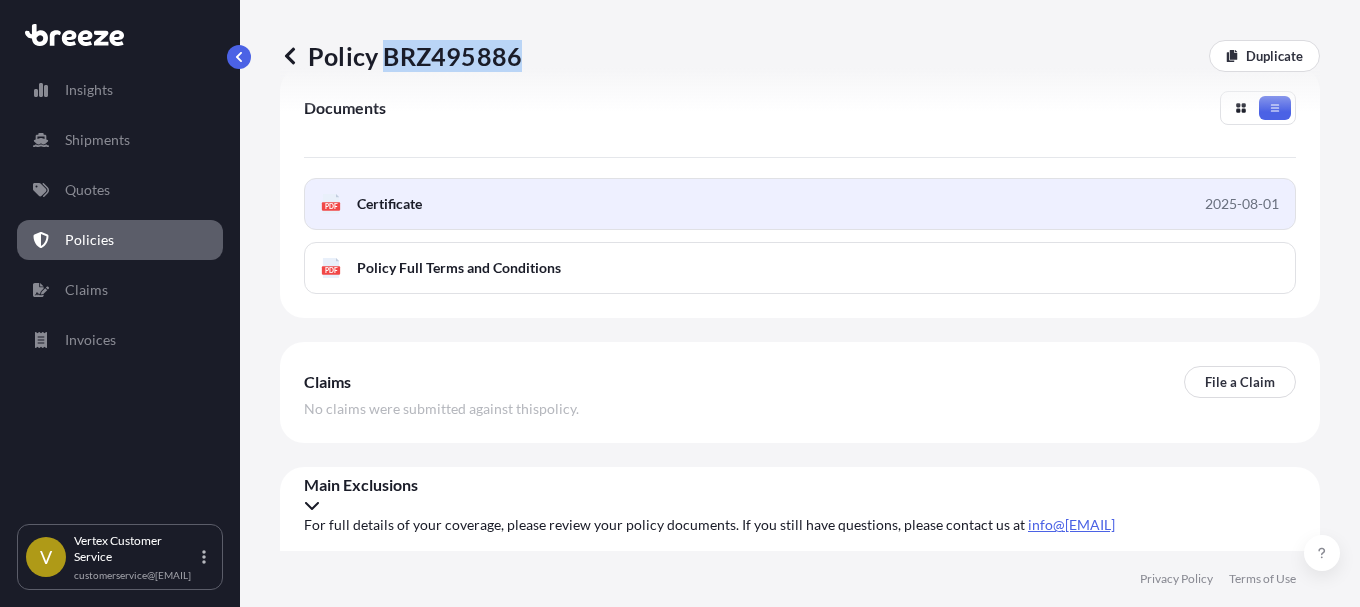 click on "Certificate" at bounding box center [389, 204] 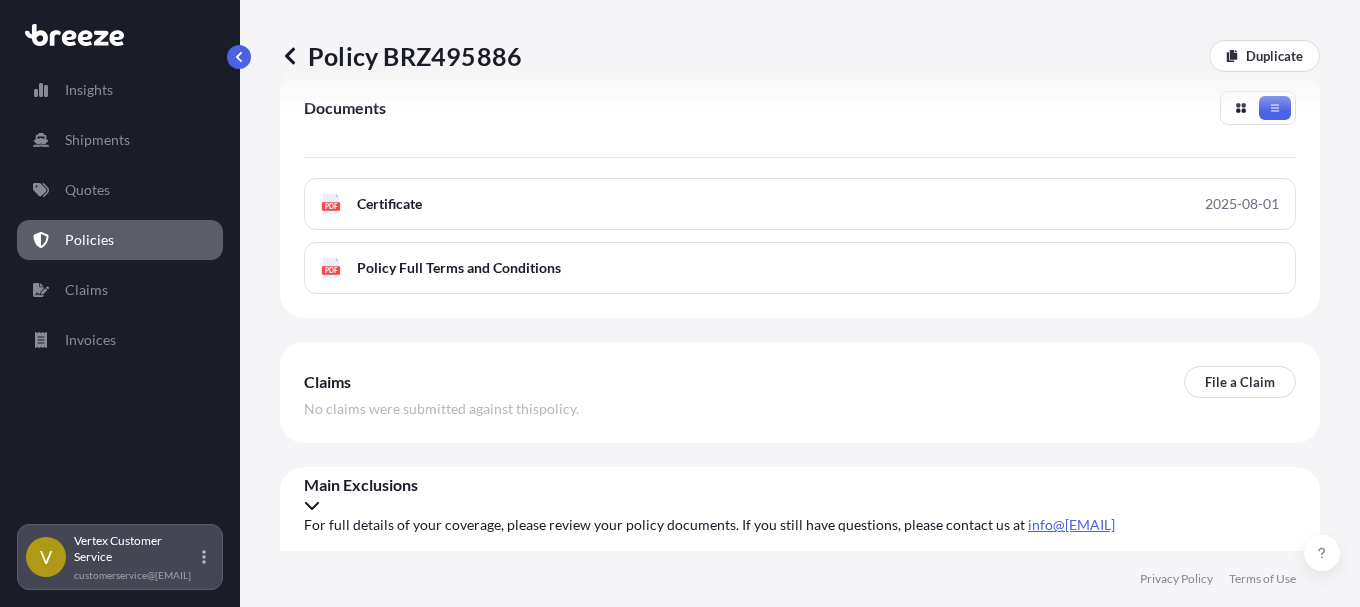 click on "[COMPANY_NAME]   Customer Service customerservice@[EMAIL]" at bounding box center (144, 557) 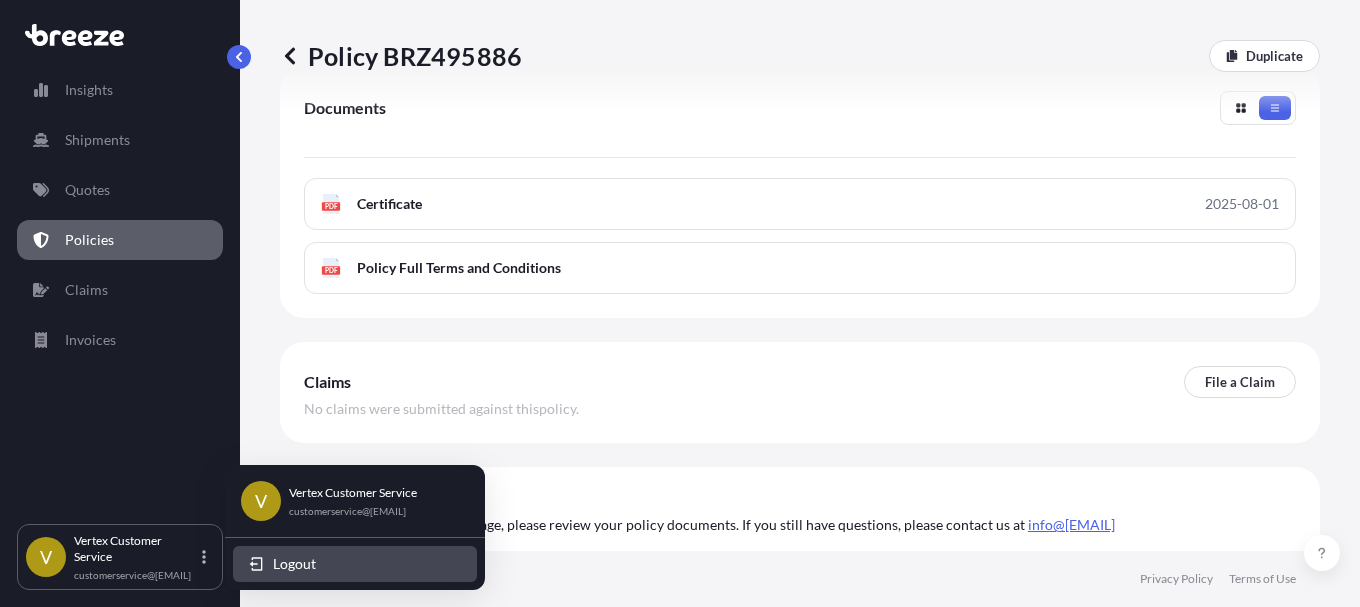 click on "Logout" at bounding box center [294, 564] 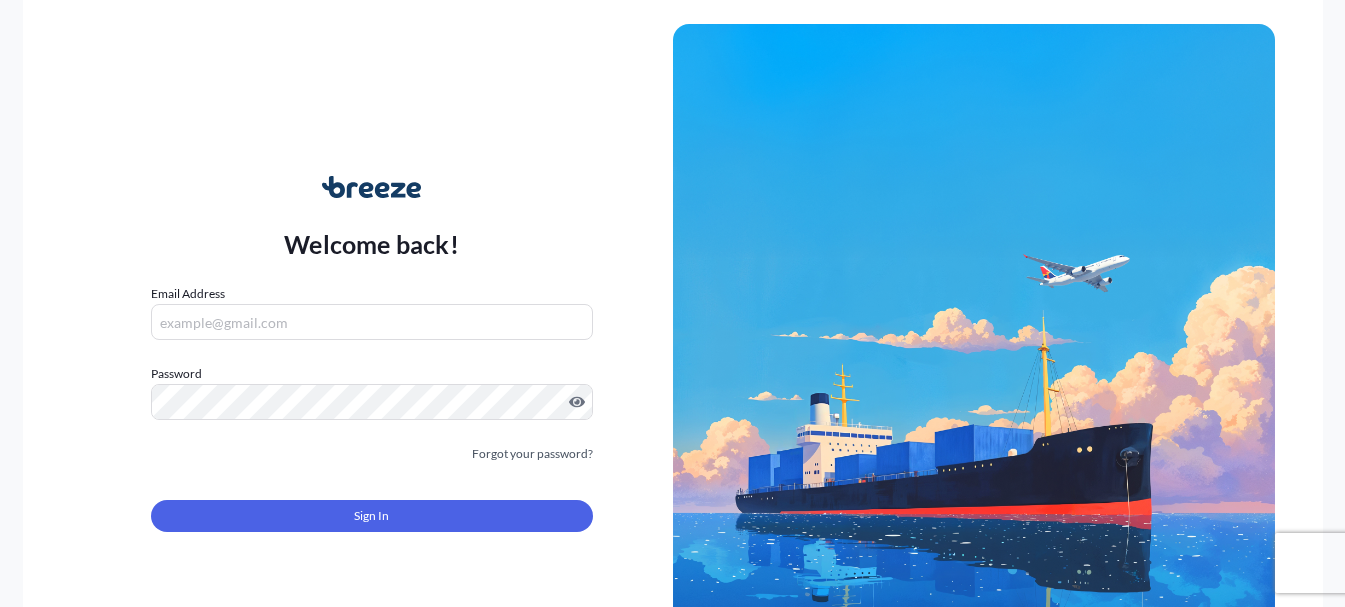 type on "customerservice@[EMAIL]" 